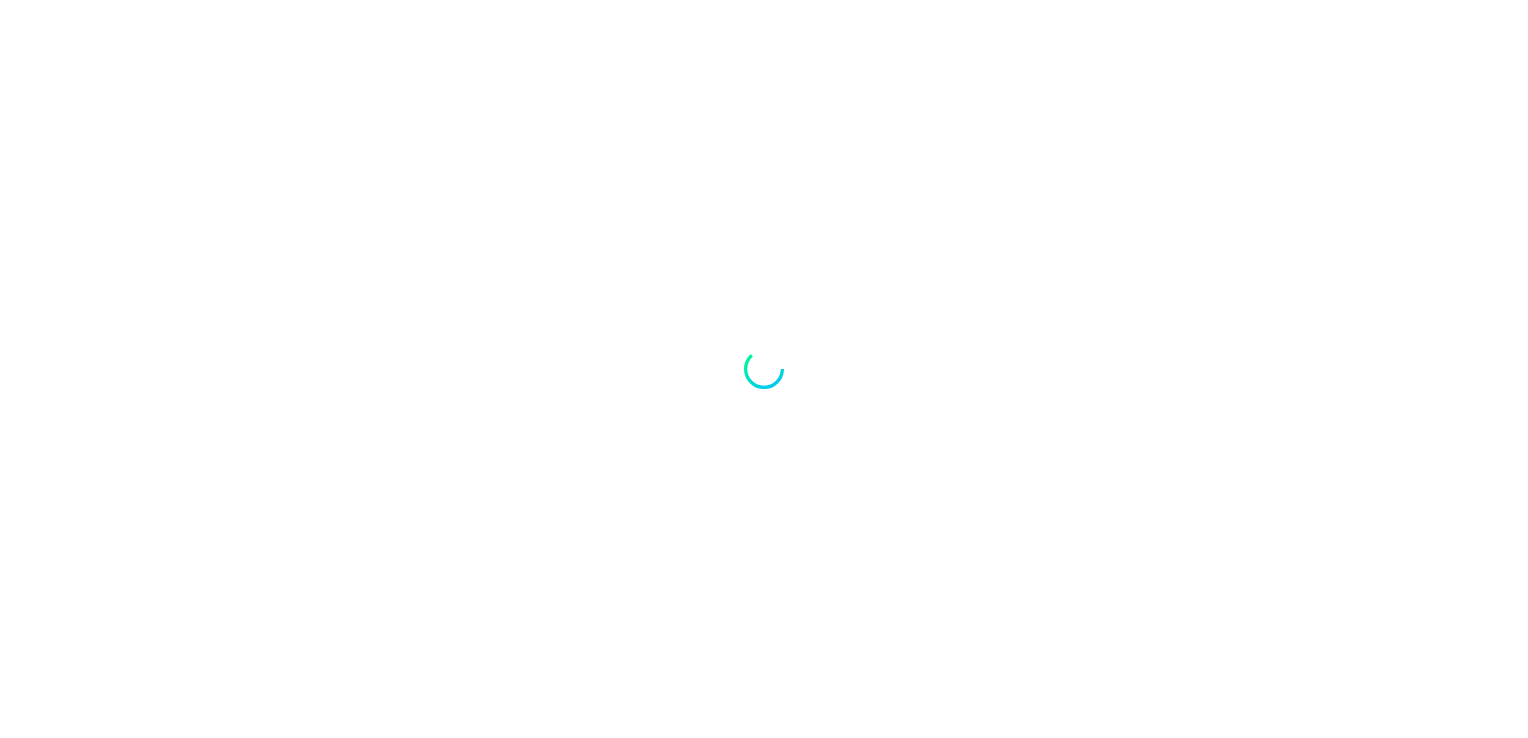 scroll, scrollTop: 0, scrollLeft: 0, axis: both 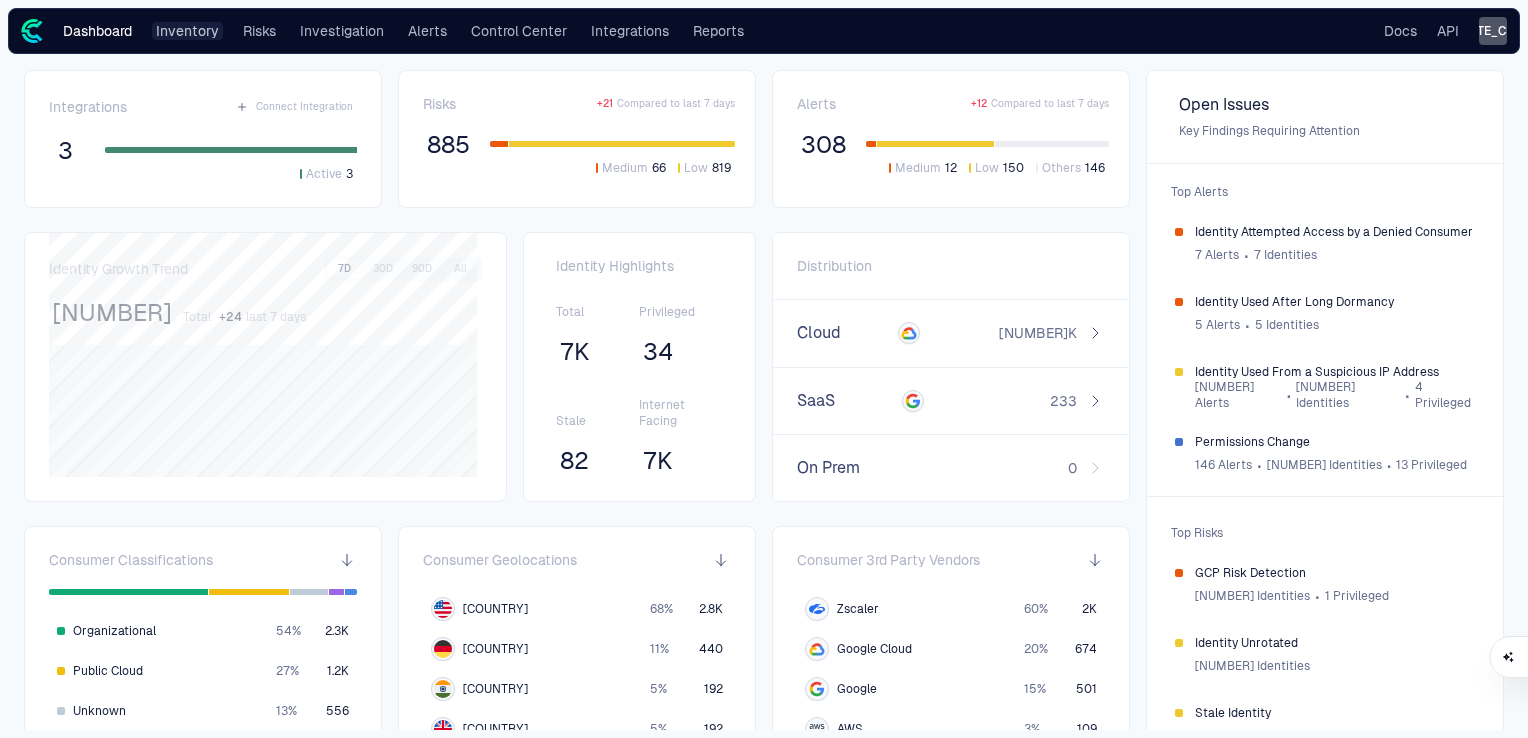 click on "Inventory" at bounding box center (187, 31) 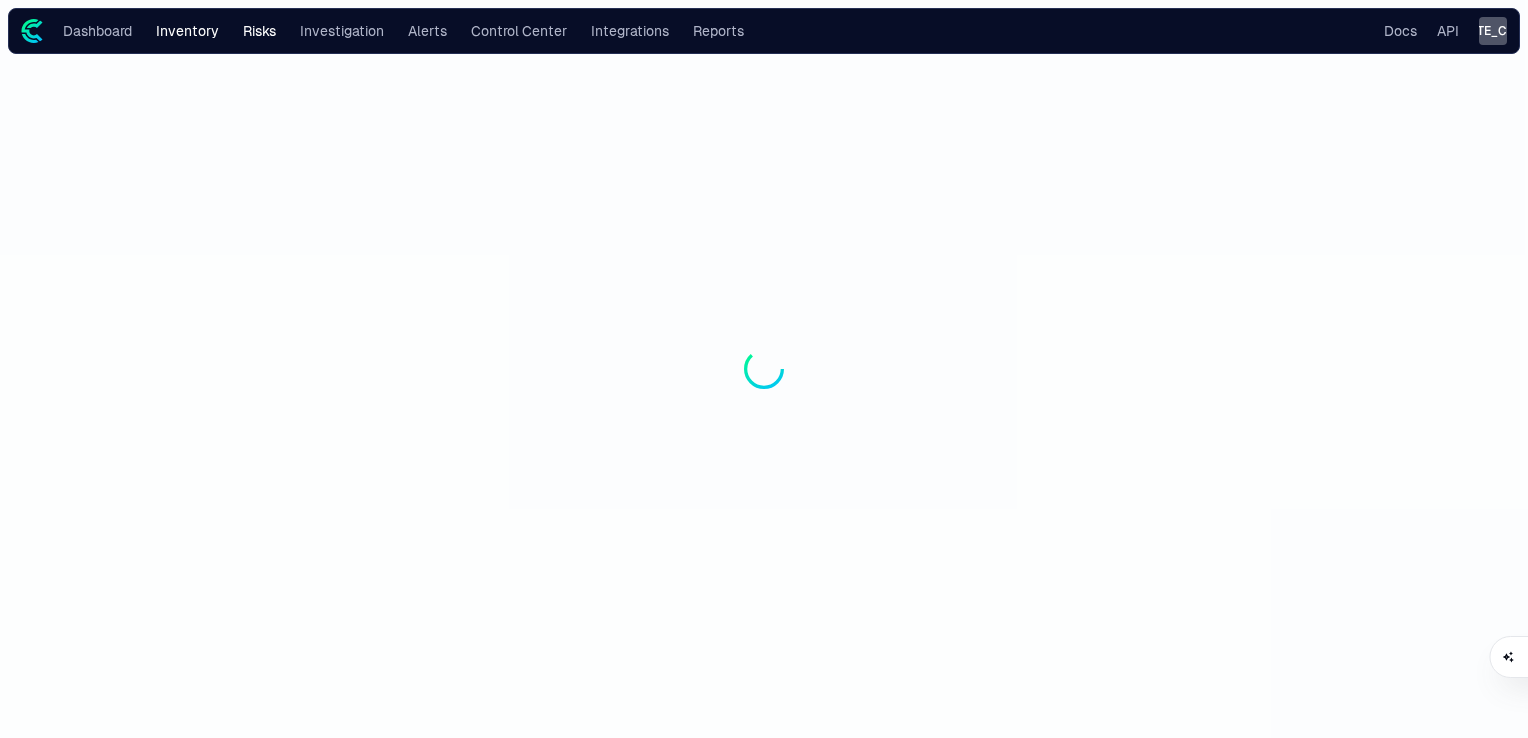 click on "Risks" at bounding box center [259, 31] 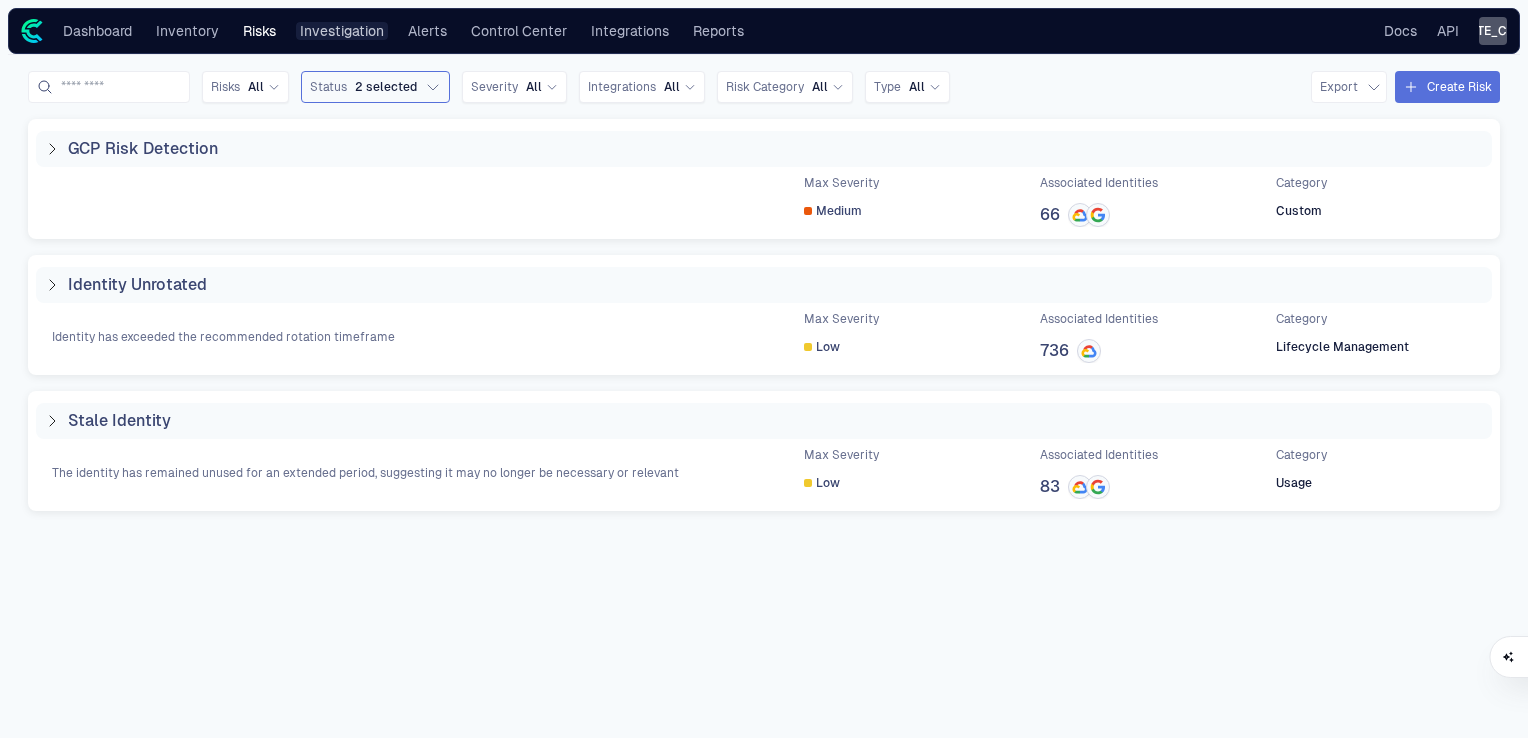 click on "Investigation" at bounding box center [342, 31] 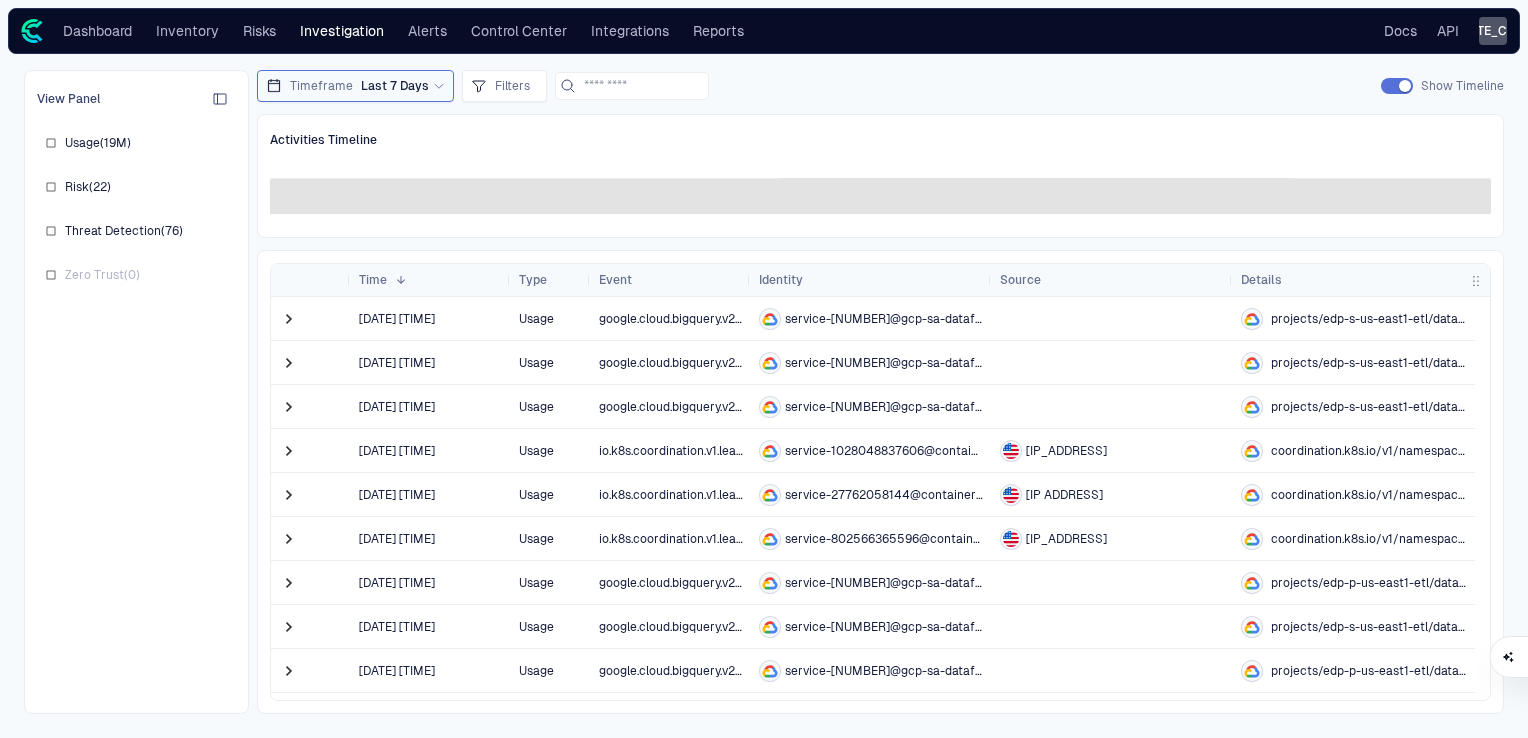 scroll, scrollTop: 600, scrollLeft: 0, axis: vertical 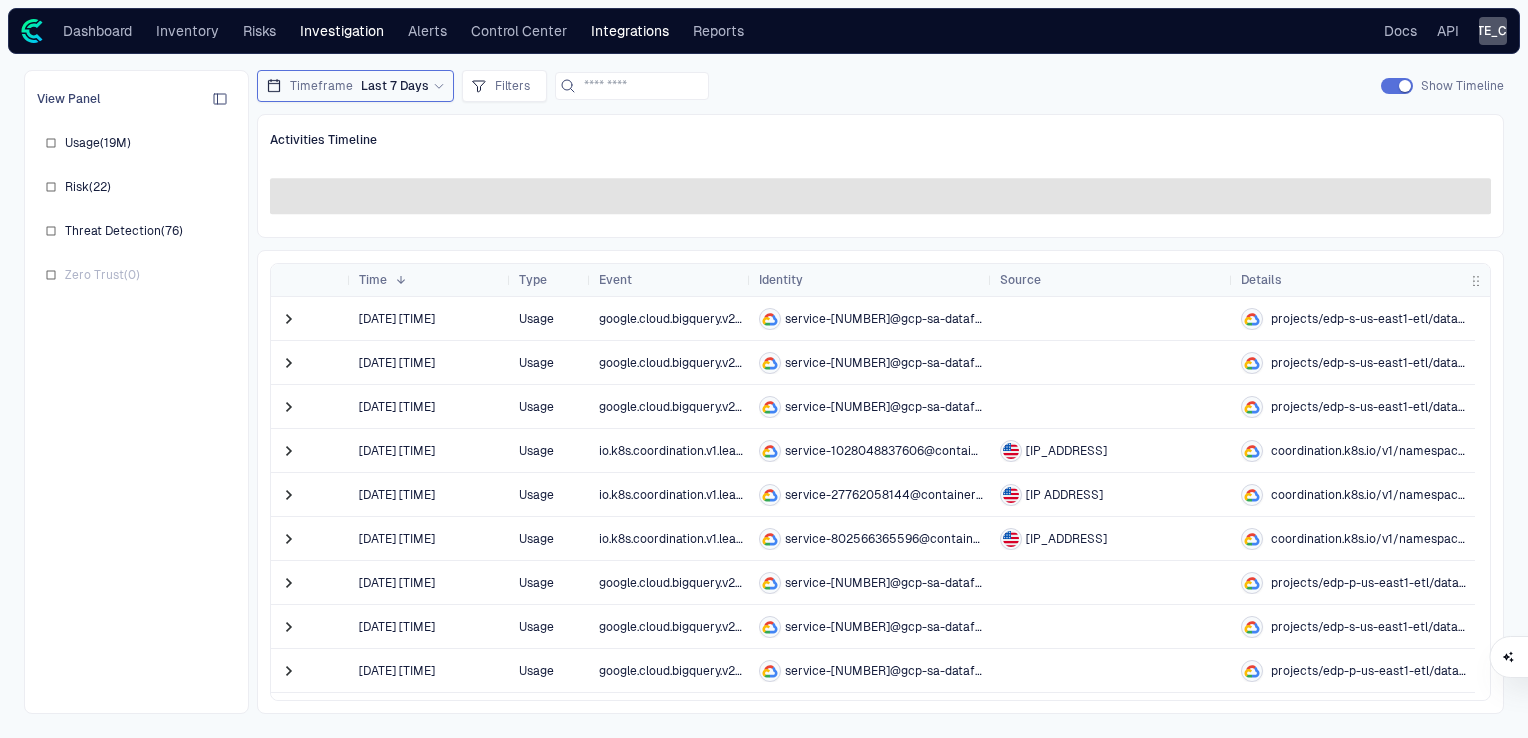 click on "Integrations" at bounding box center [630, 31] 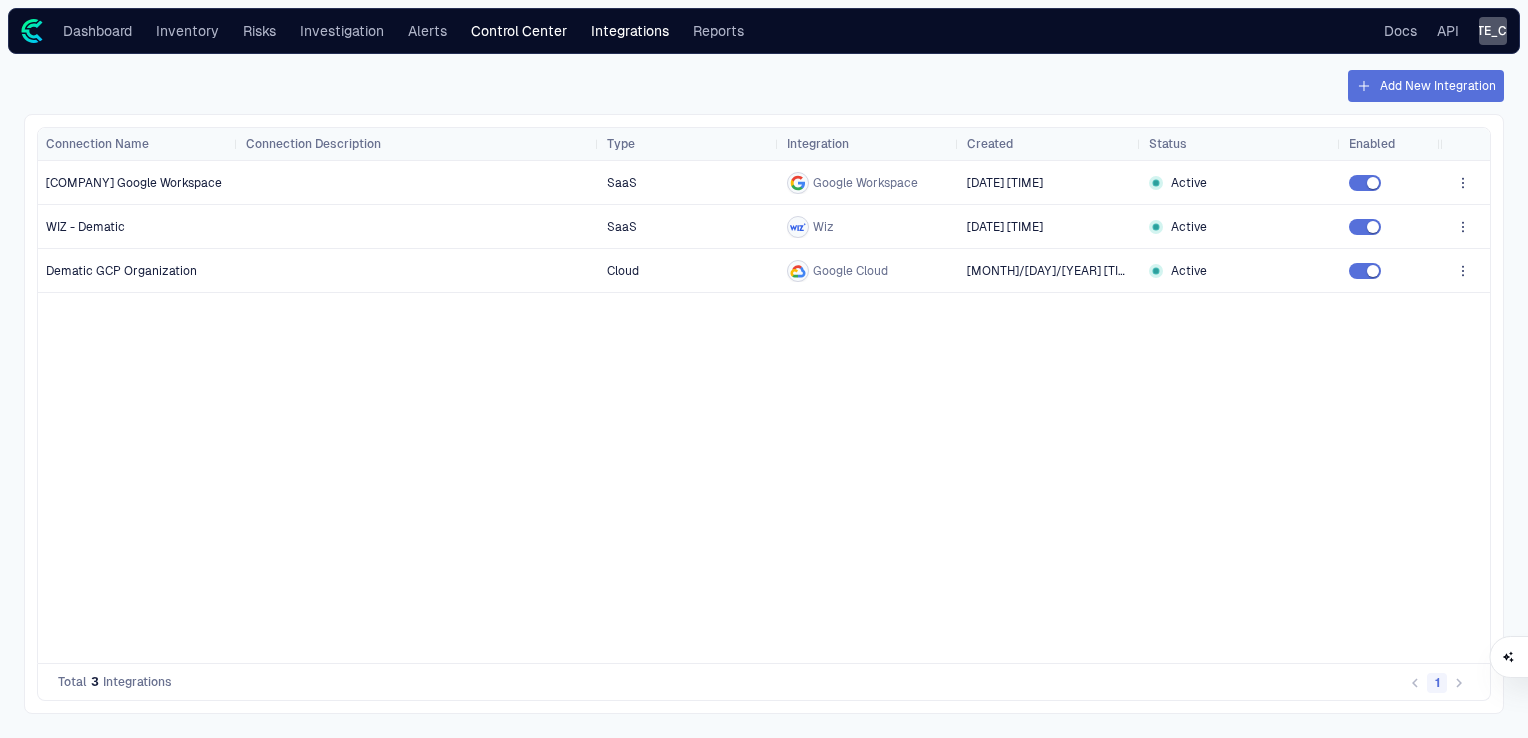 click on "Control Center" at bounding box center (519, 31) 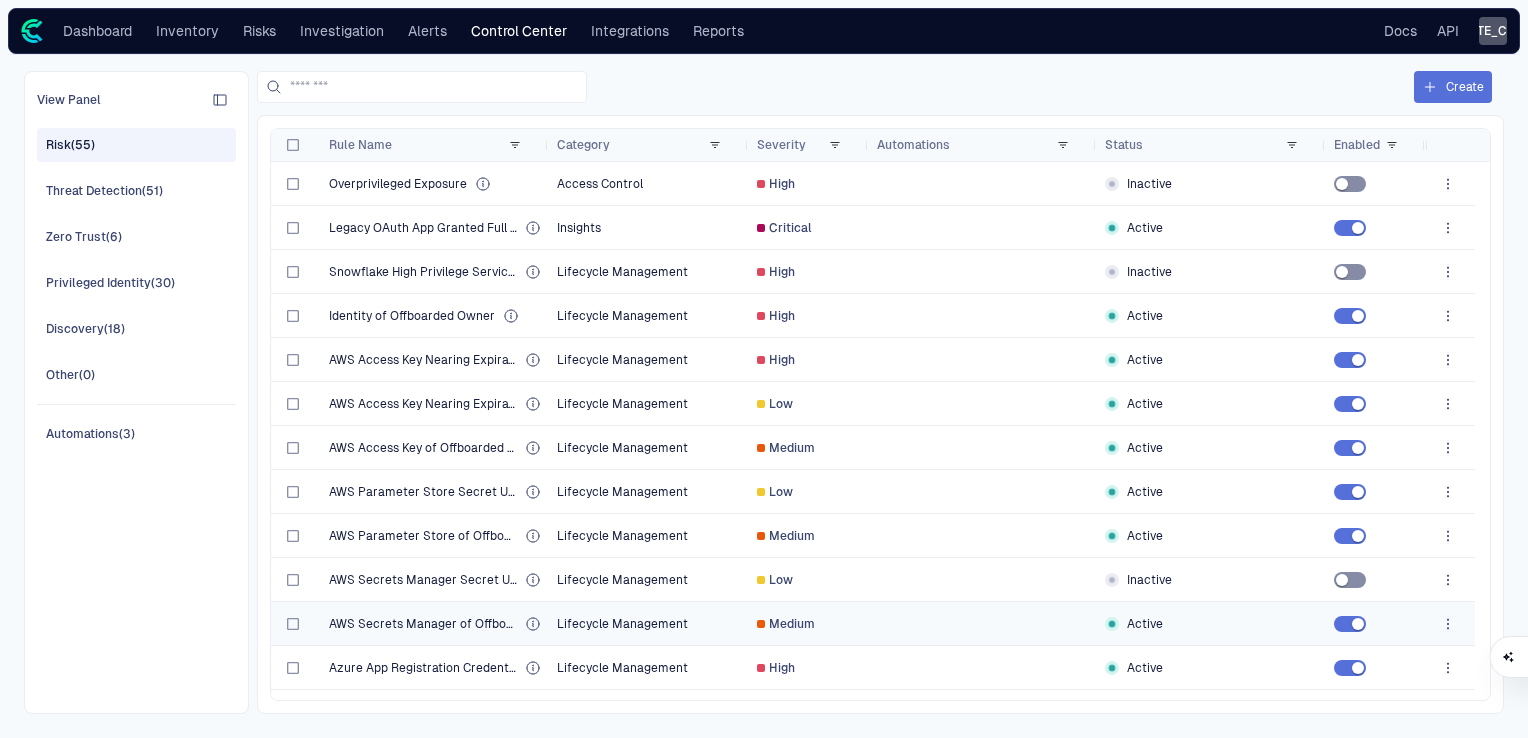 scroll, scrollTop: 71, scrollLeft: 0, axis: vertical 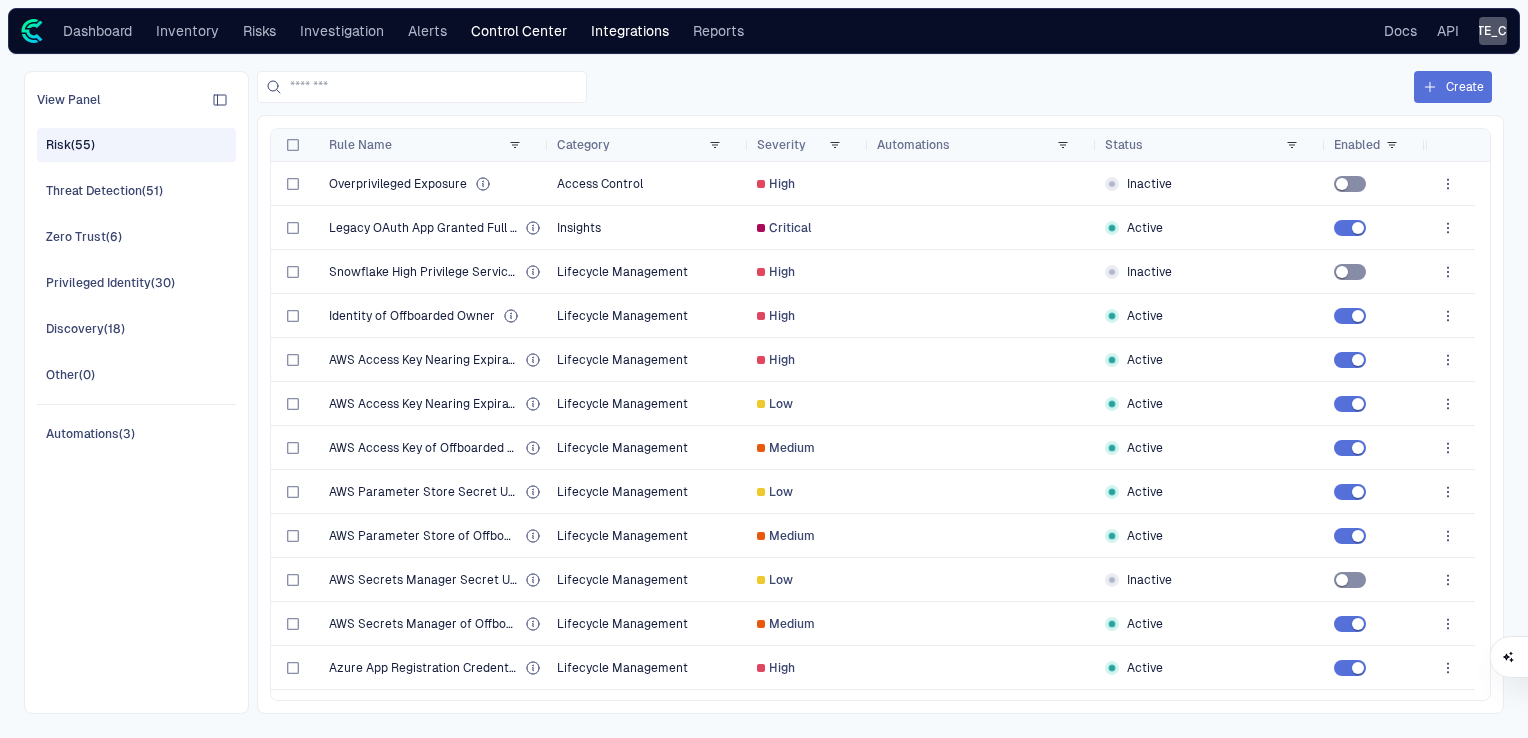 click on "Integrations" at bounding box center [630, 31] 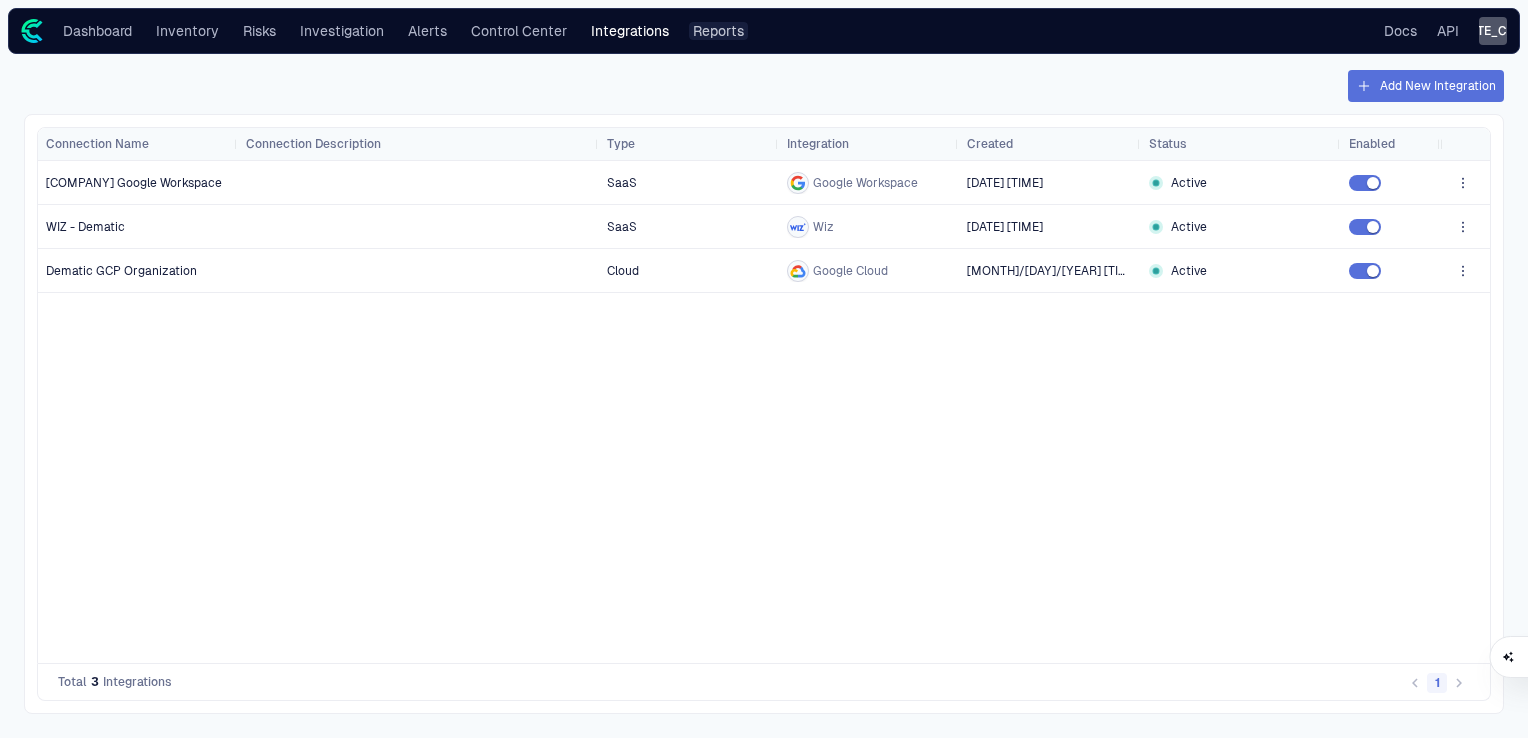 click on "Reports" at bounding box center (718, 31) 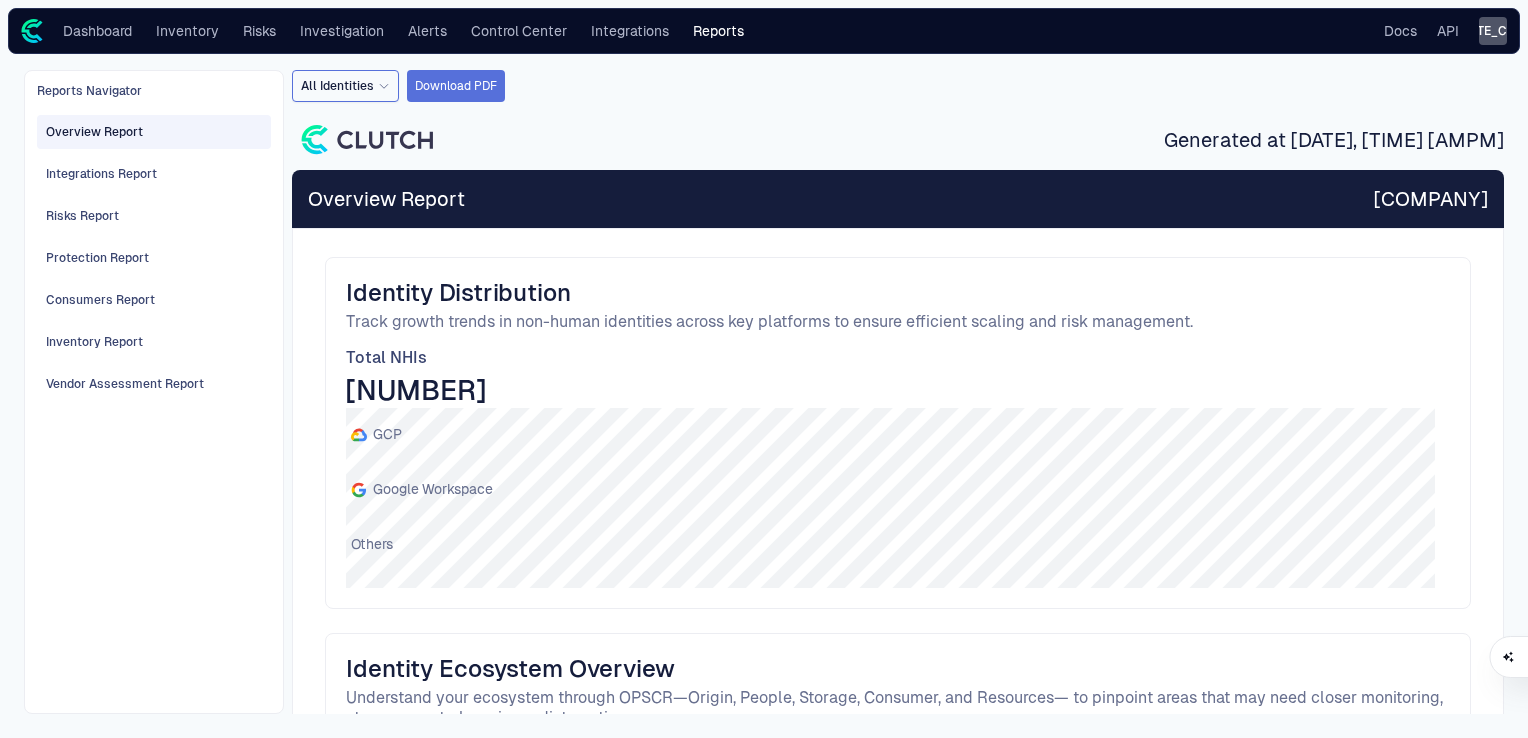 click on "Dashboard Inventory Risks Investigation Alerts Control Center Integrations Reports" at bounding box center (384, 31) 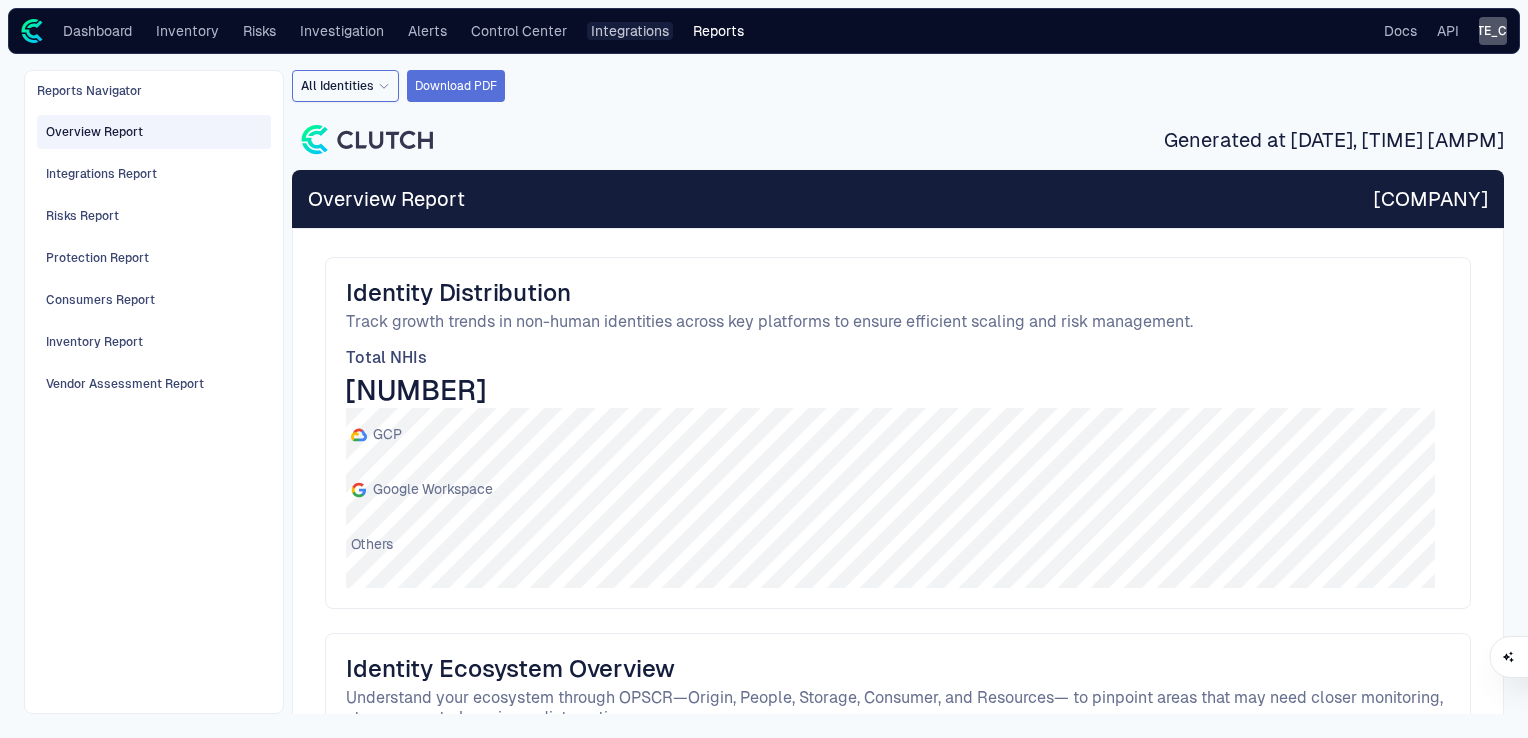 click on "Integrations" at bounding box center (630, 31) 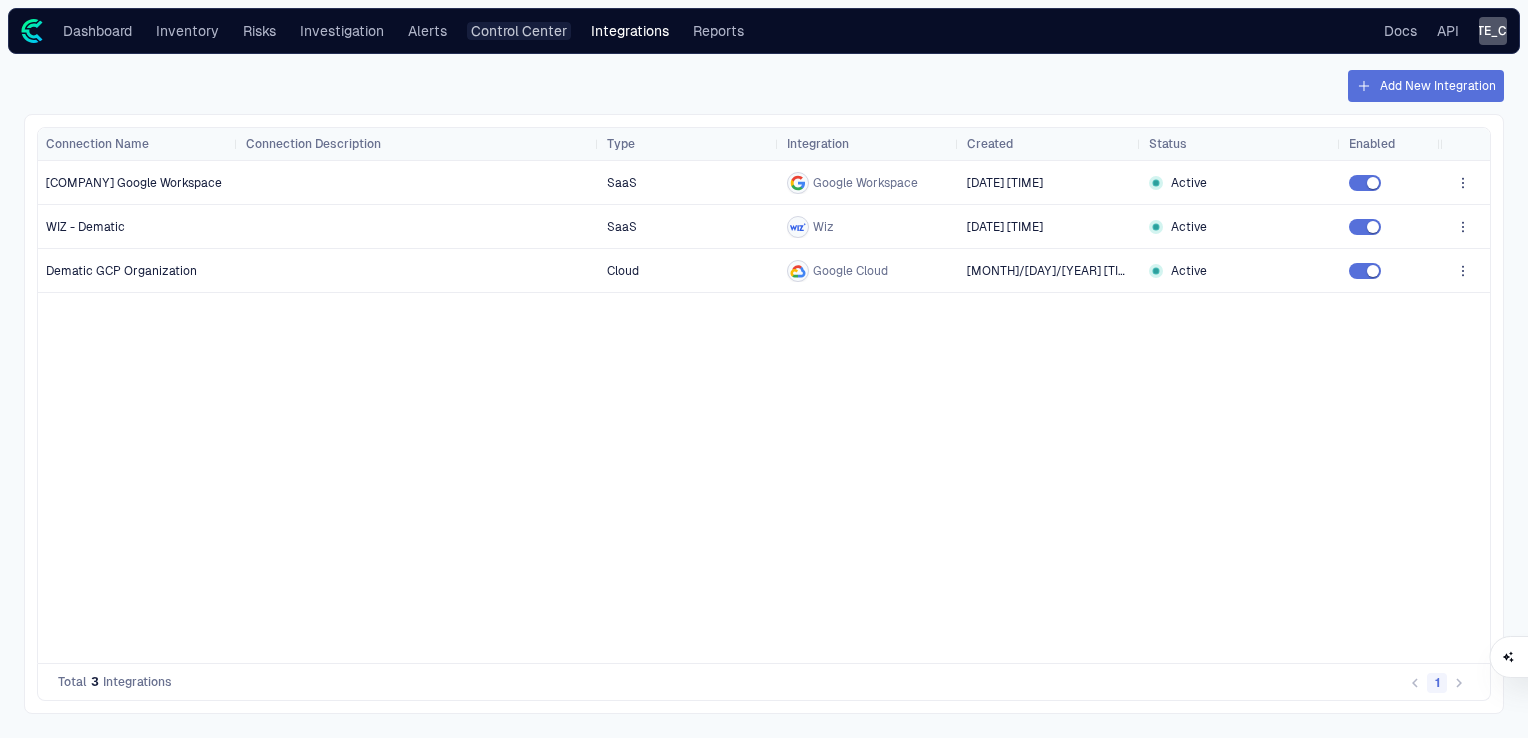 click on "Control Center" at bounding box center [519, 31] 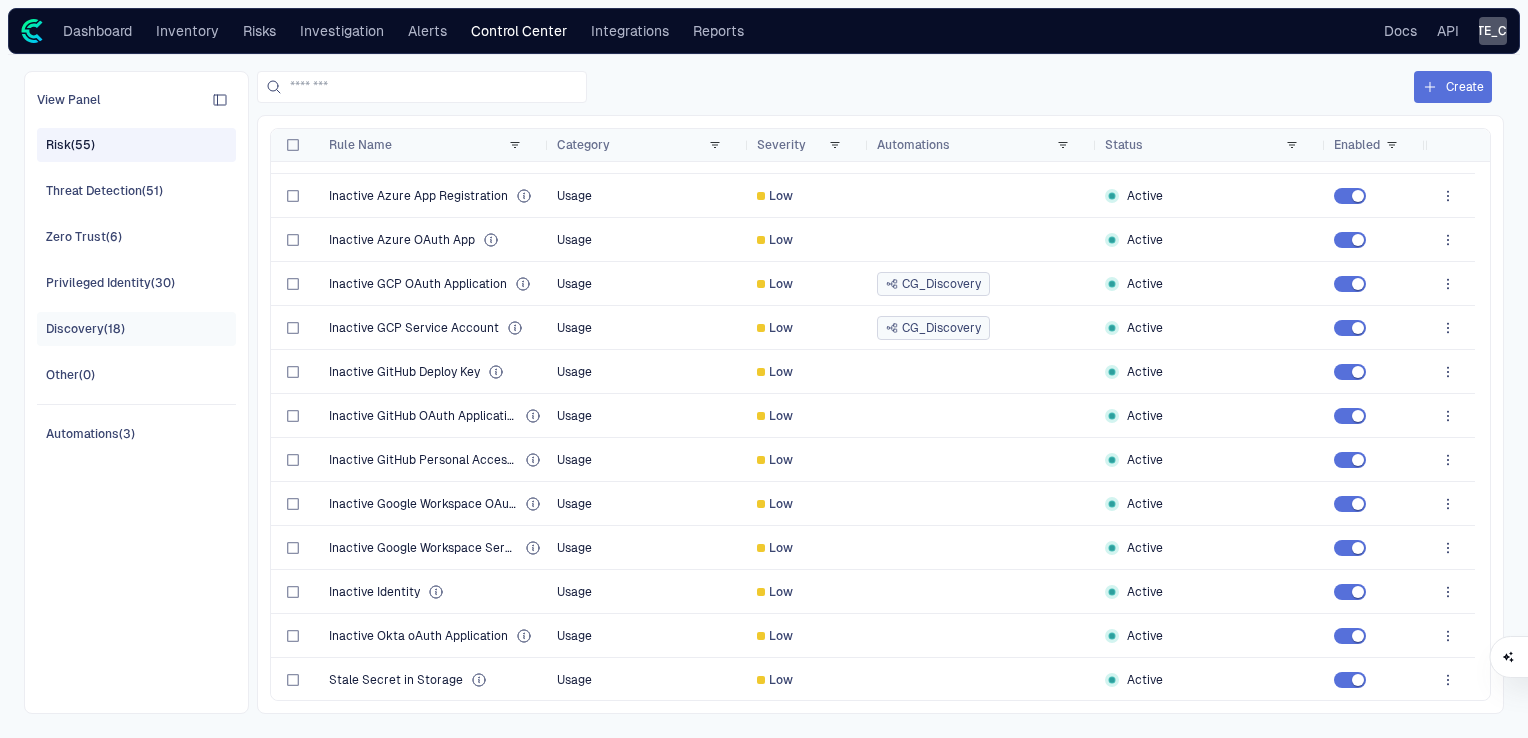 click on "Discovery  (18)" at bounding box center [85, 329] 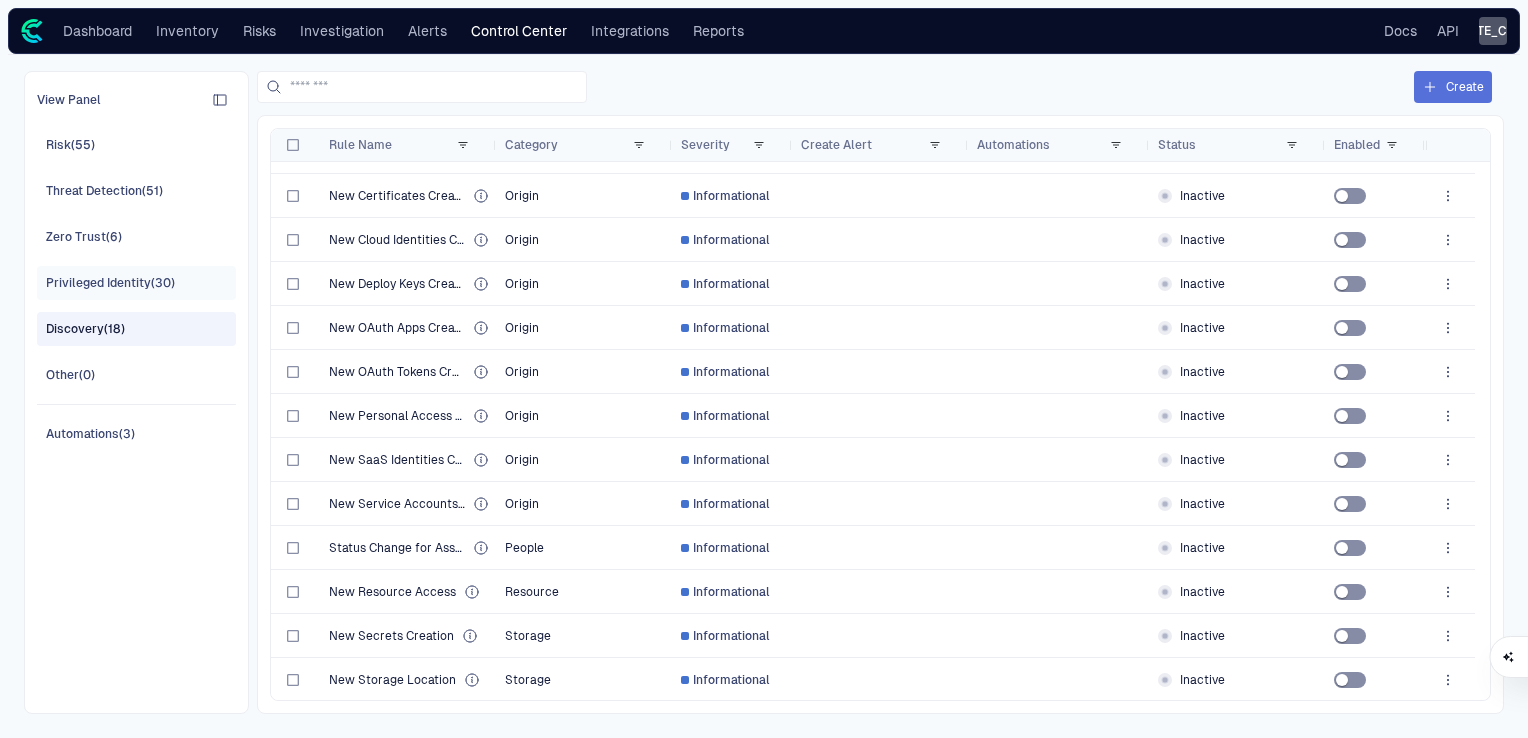 click on "Privileged Identity  (30)" at bounding box center [110, 283] 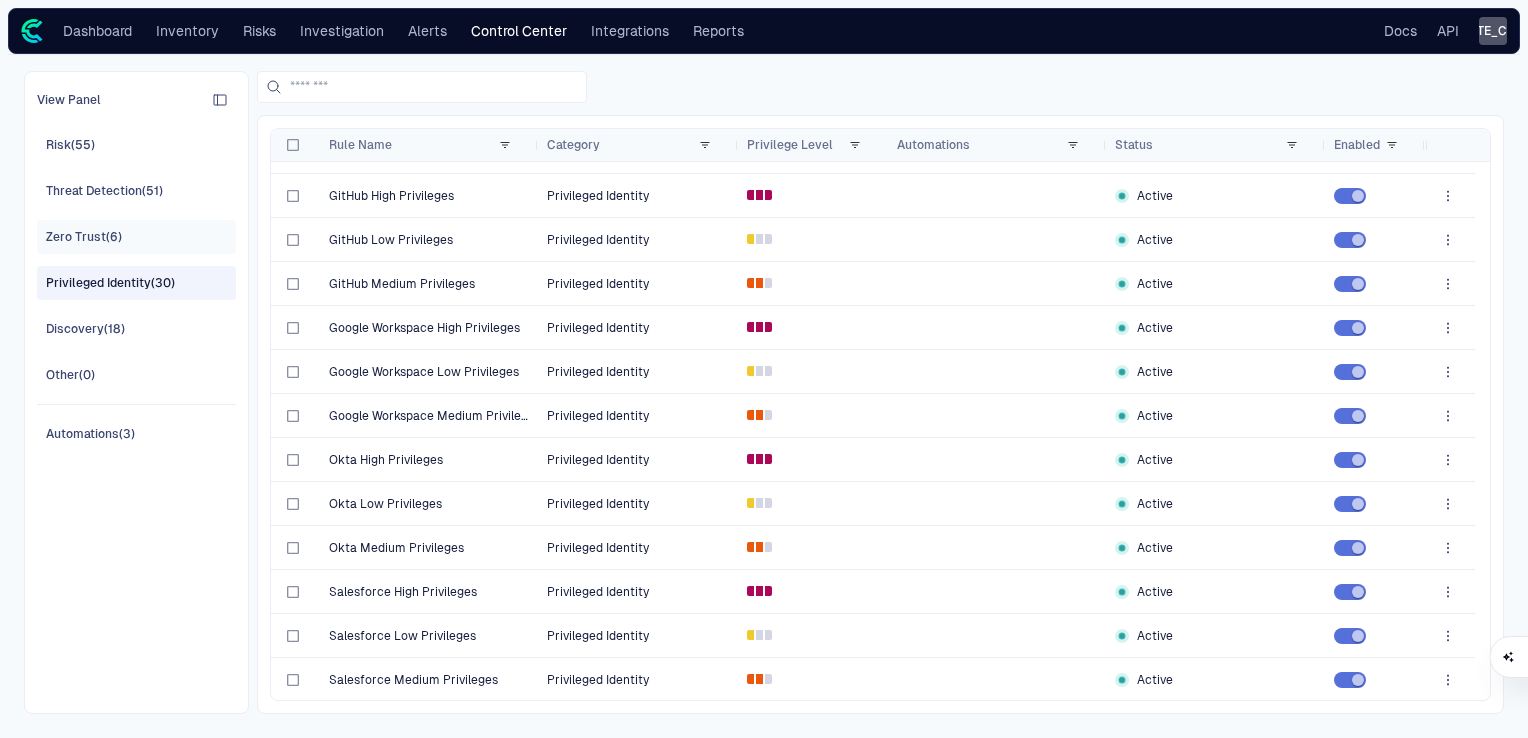 click on "Zero Trust  (6)" at bounding box center (138, 237) 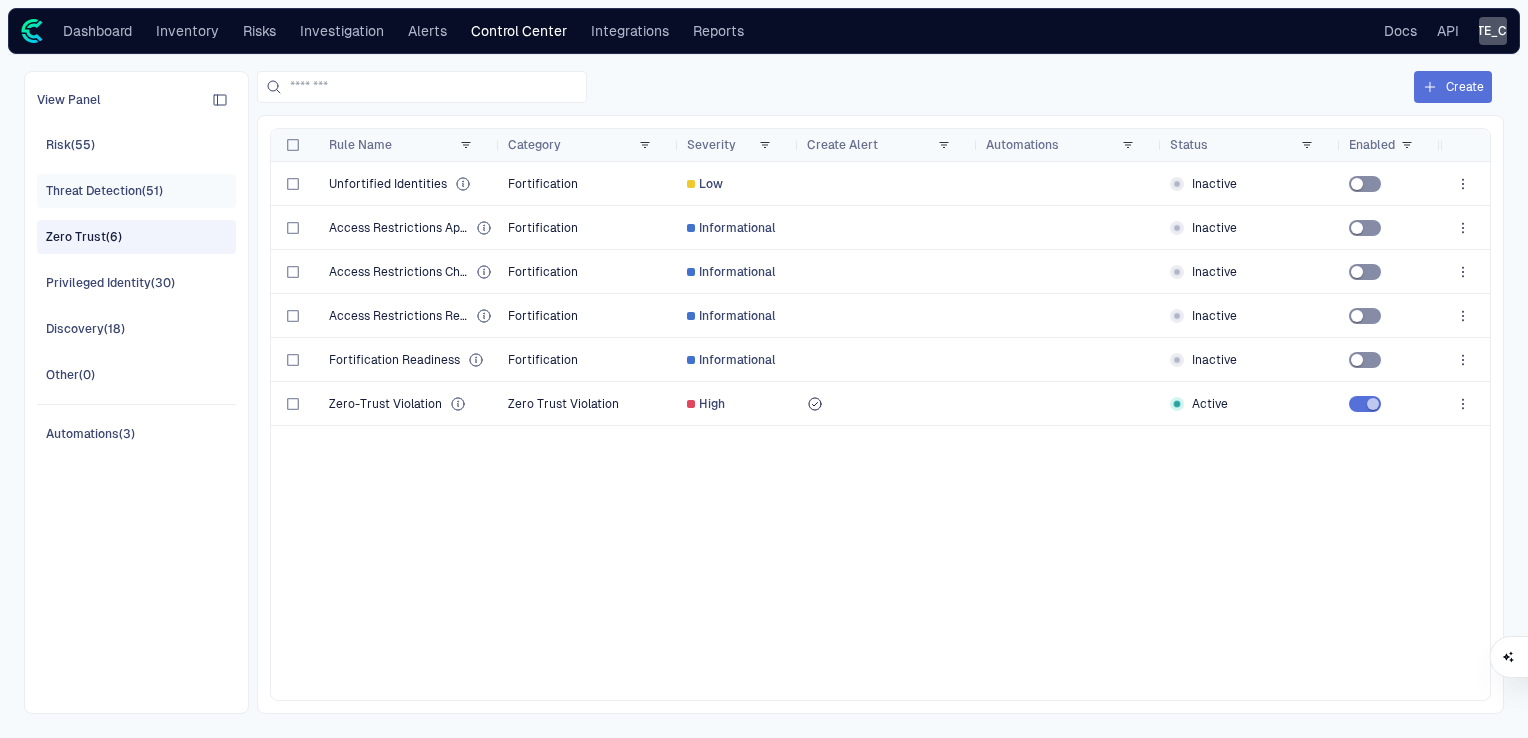click on "Threat Detection  (51)" at bounding box center (104, 191) 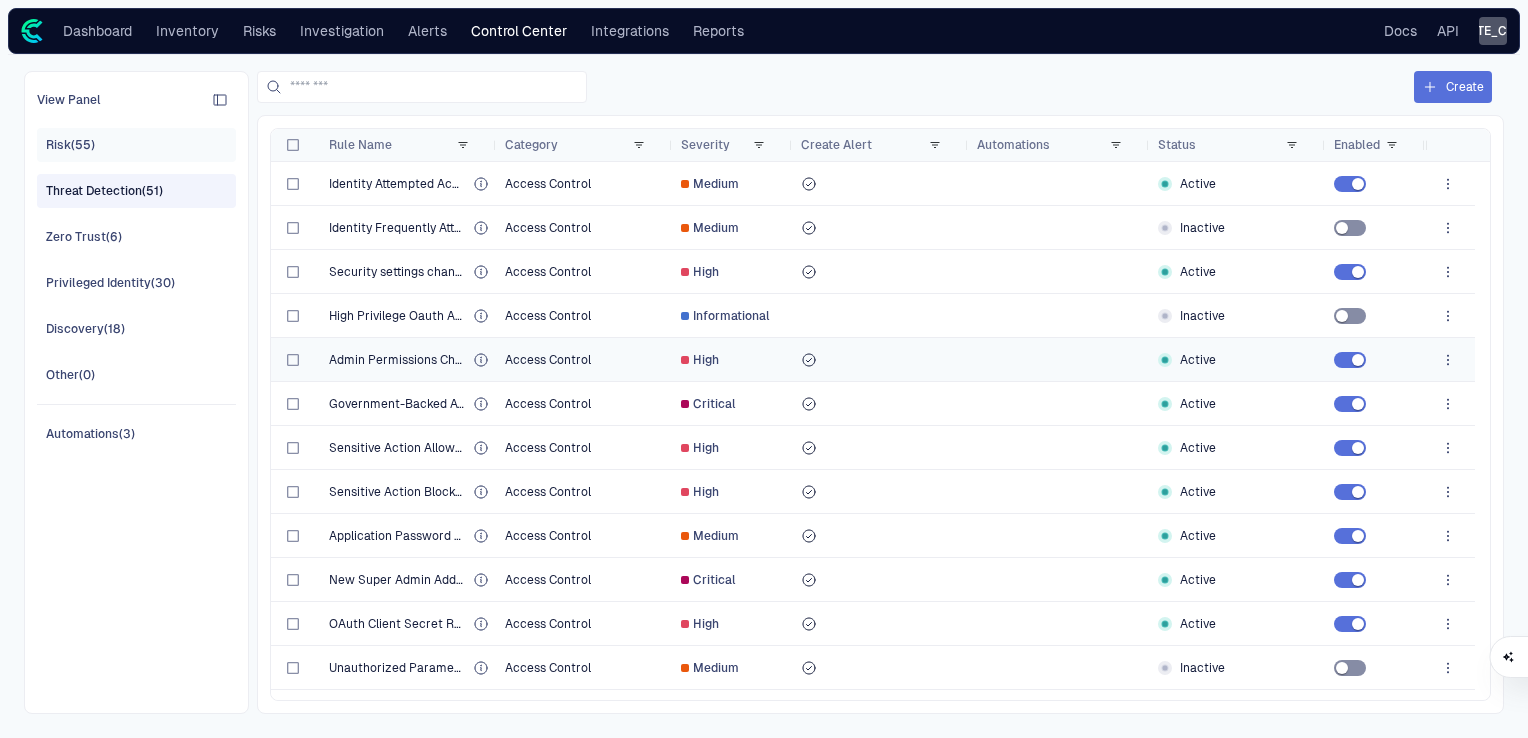 click on "Risk ([NUMBER])" at bounding box center [70, 145] 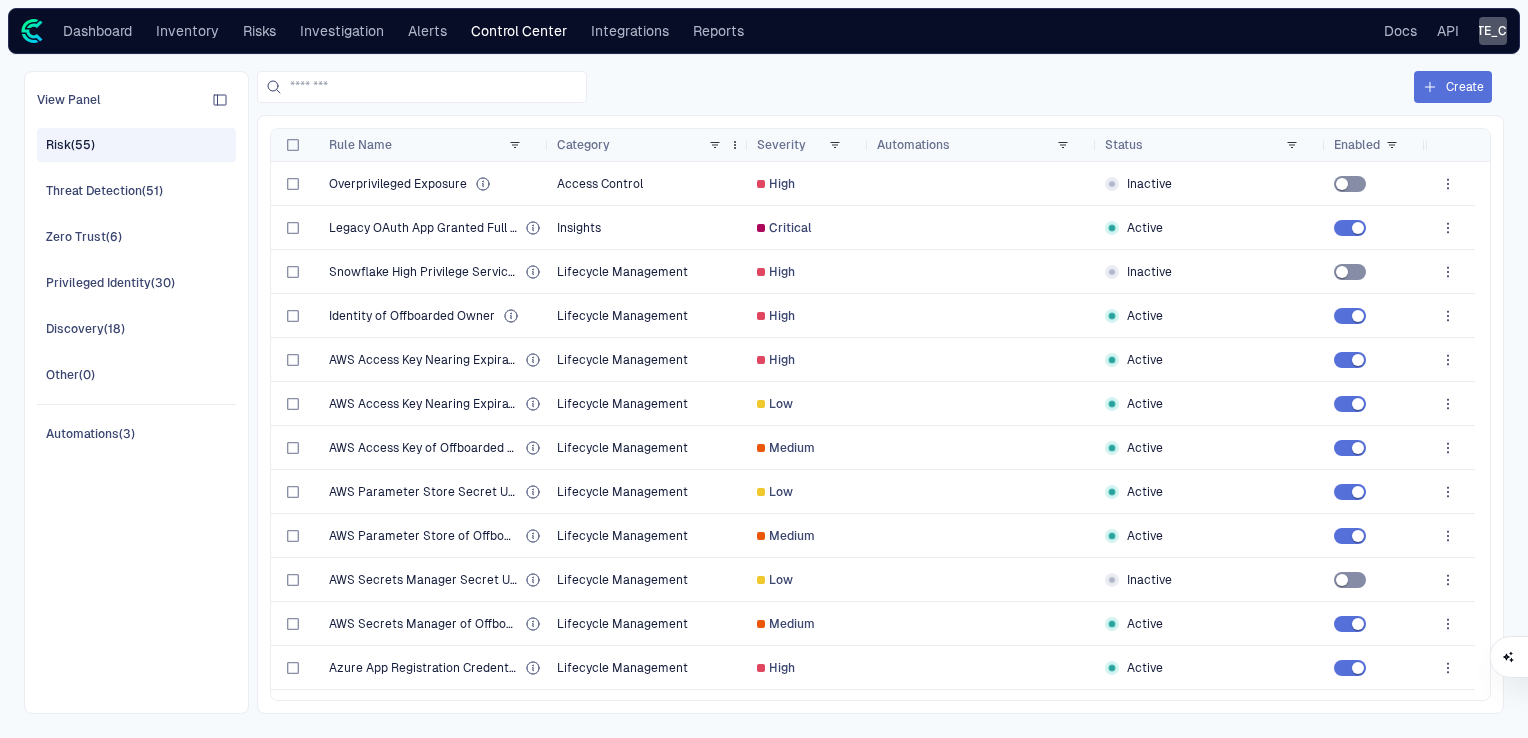 click on "Category" at bounding box center [633, 145] 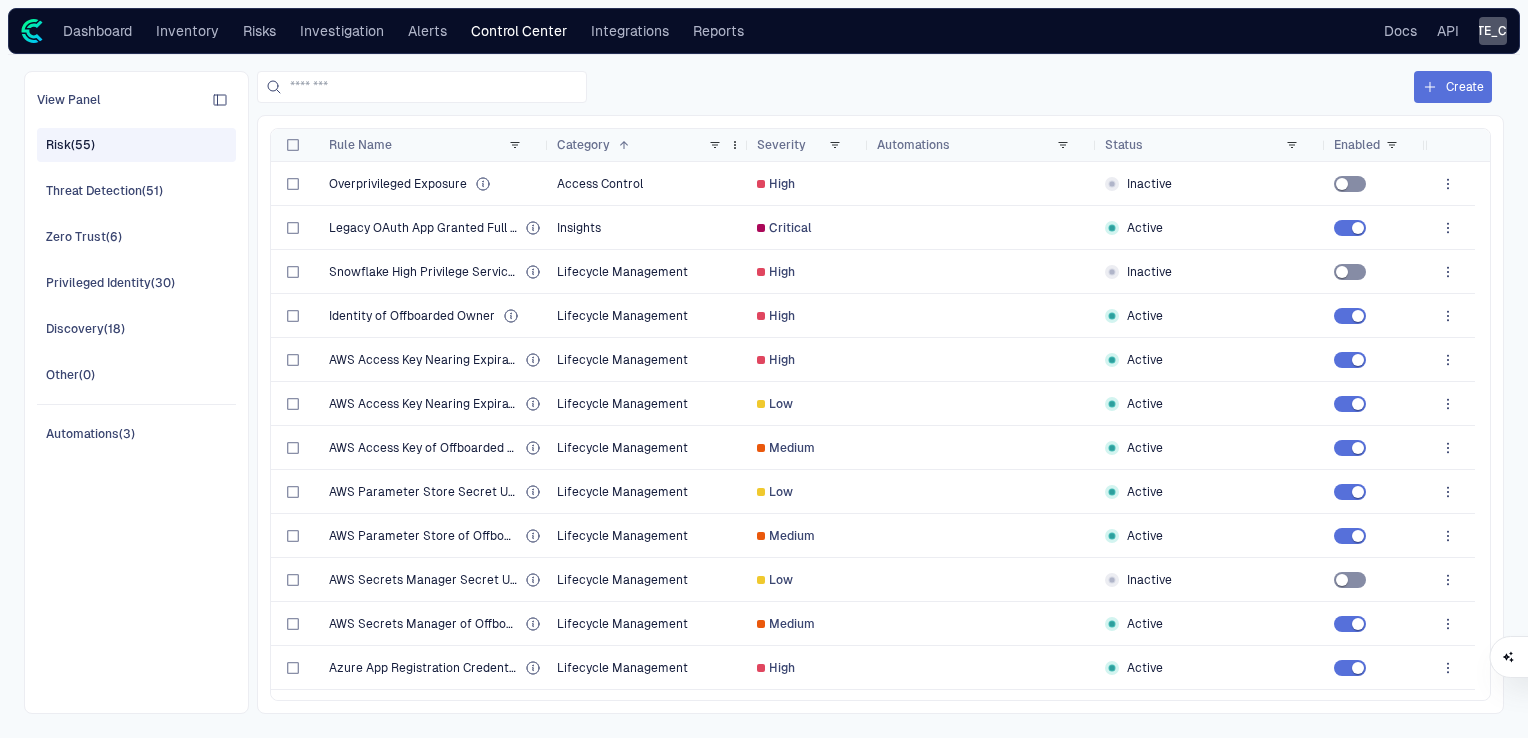 click on "Category
[NUMBER]" at bounding box center (633, 145) 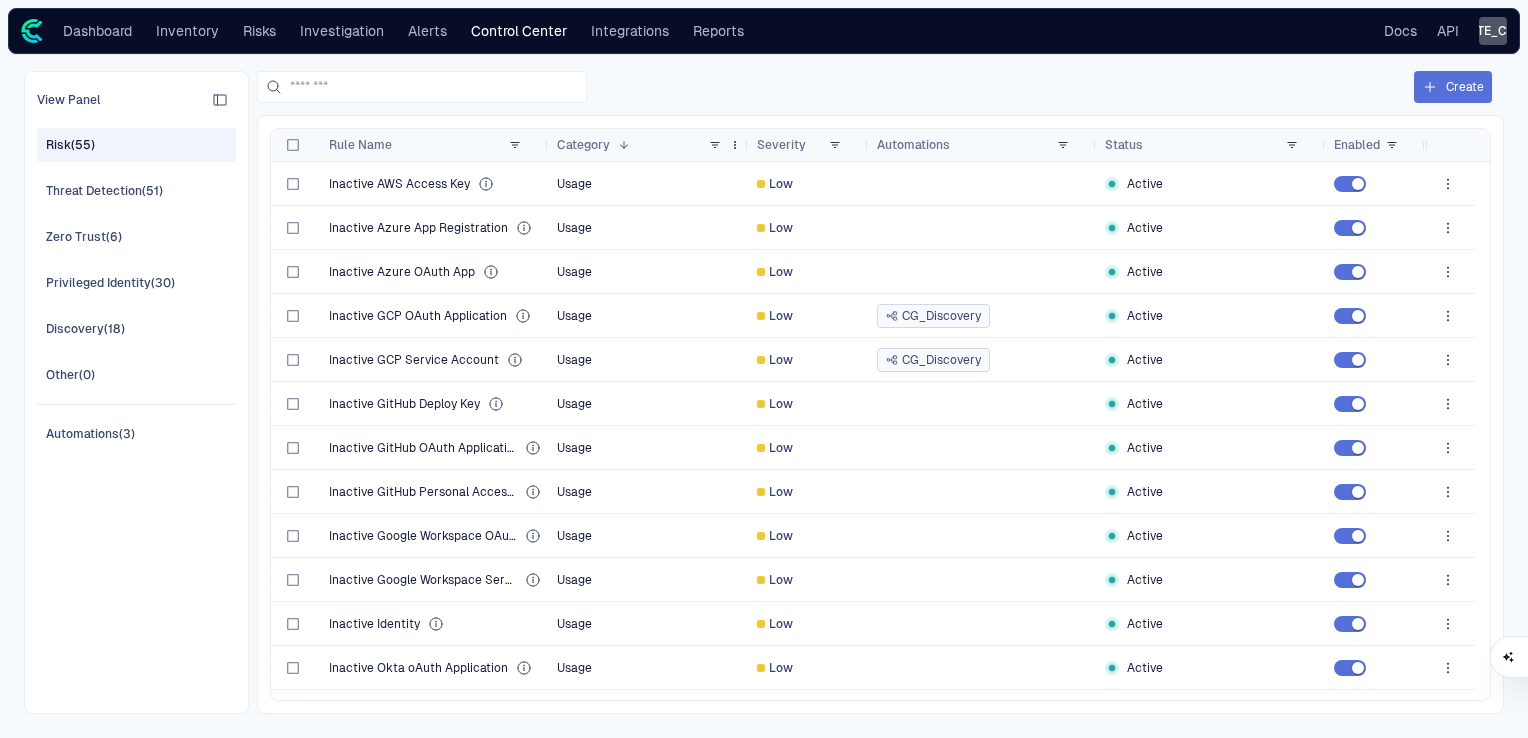 click on "Category
[NUMBER]" at bounding box center (633, 145) 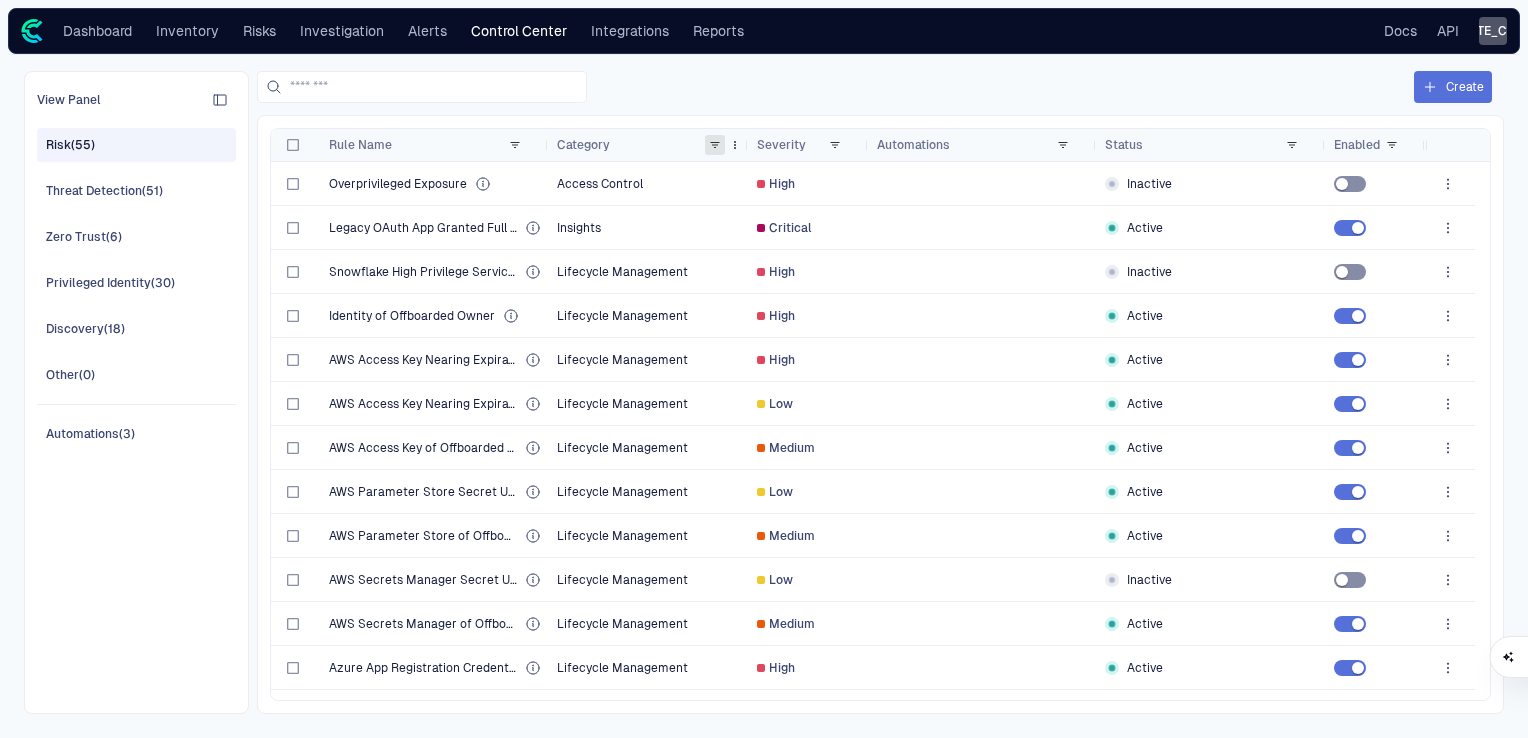 click at bounding box center (715, 145) 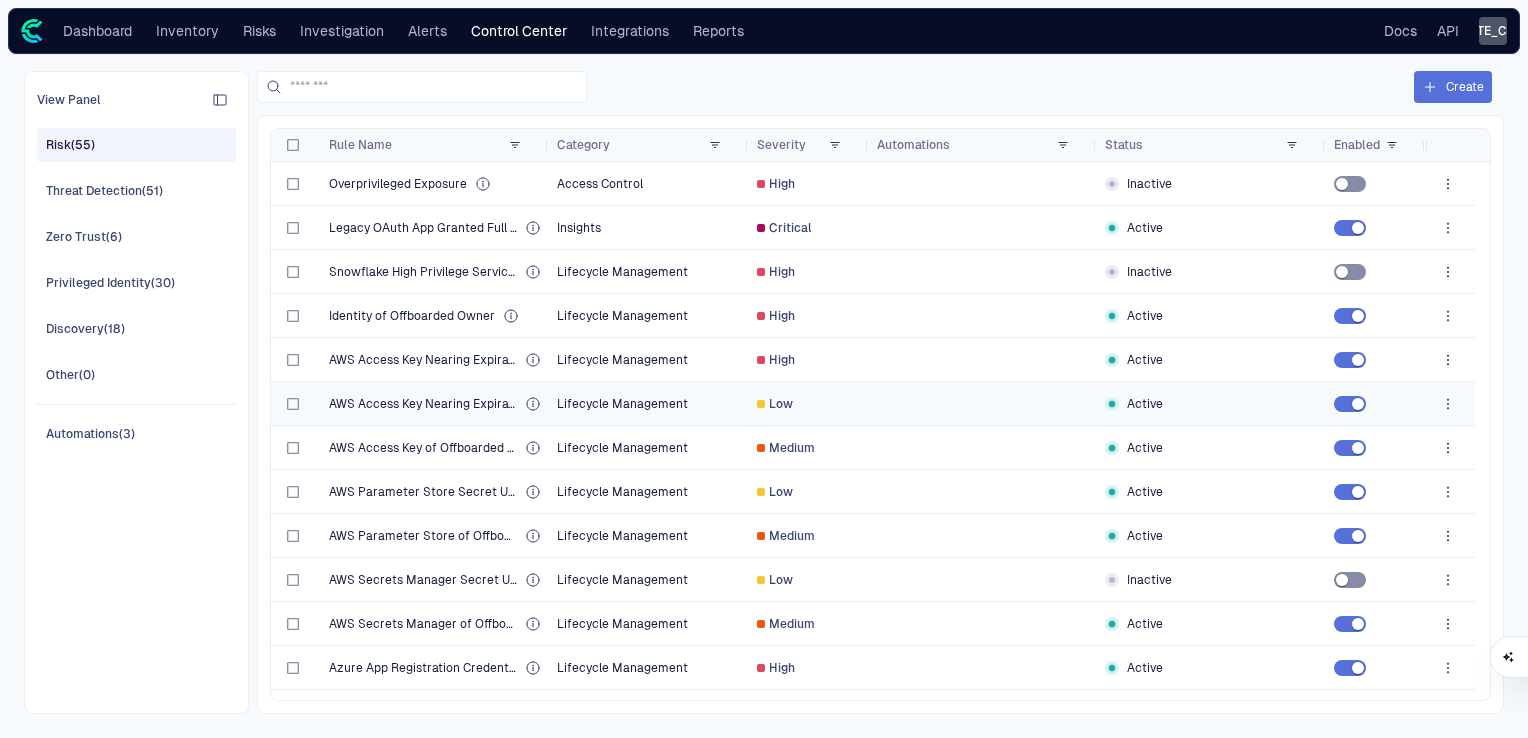 click on "Lifecycle Management" at bounding box center [649, 404] 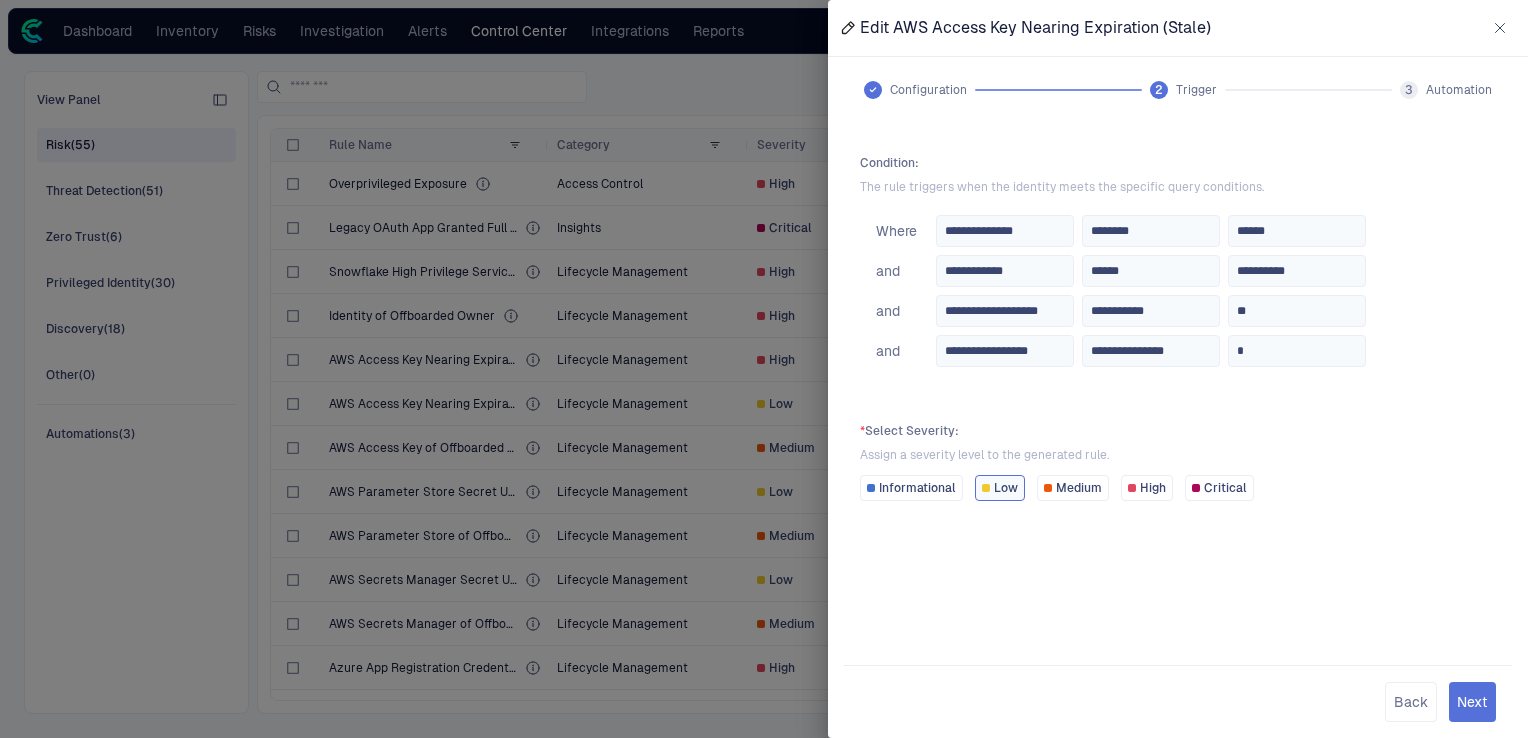 click 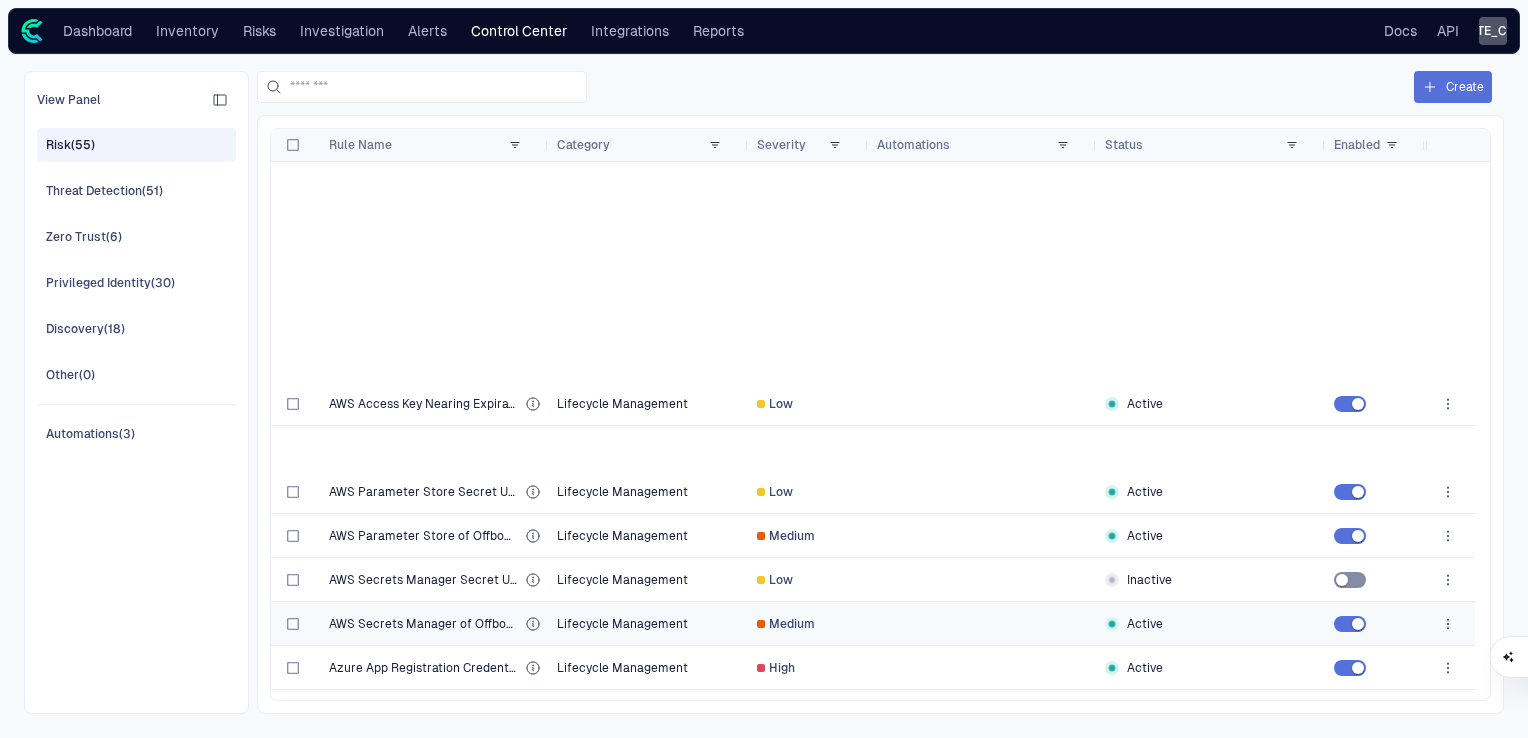 scroll, scrollTop: 800, scrollLeft: 0, axis: vertical 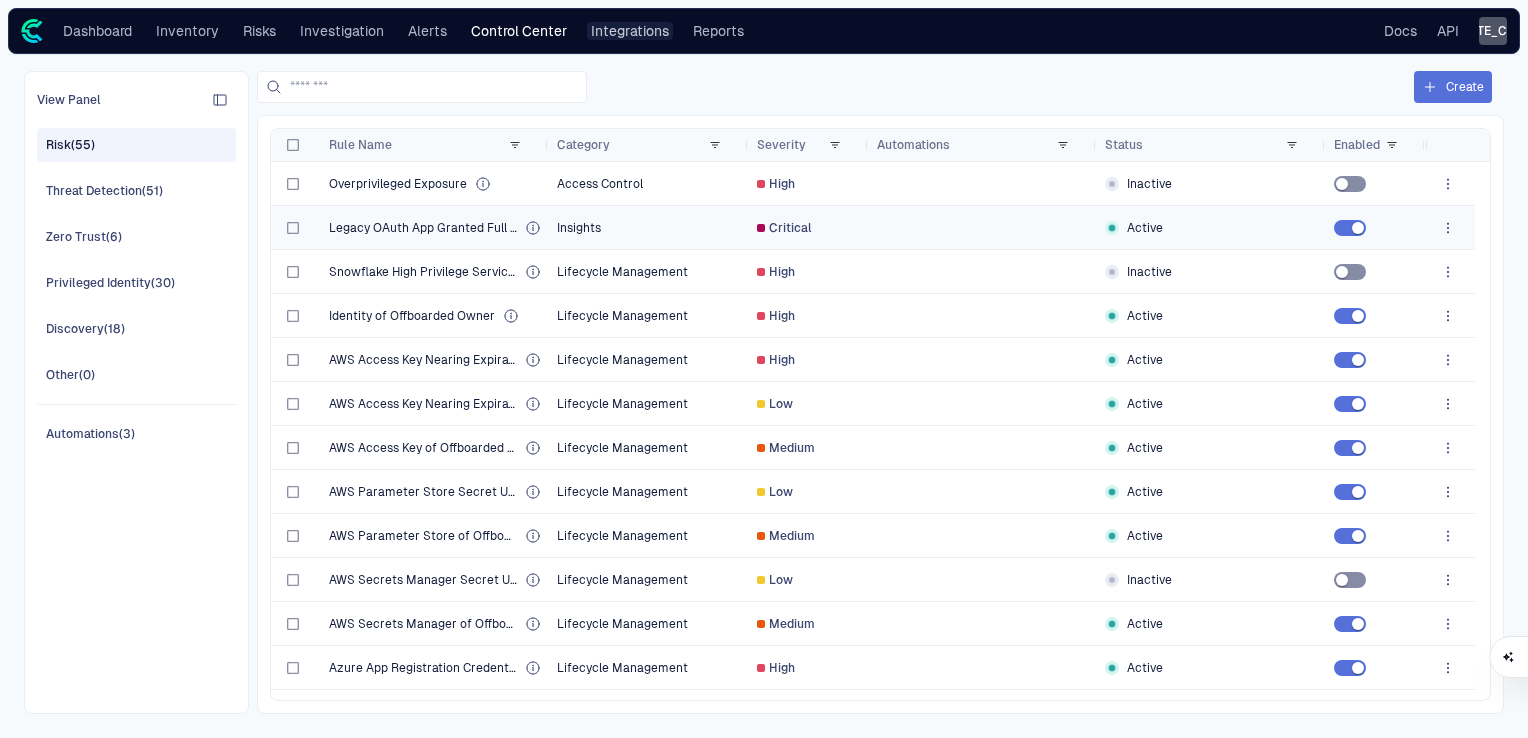 click on "Integrations" at bounding box center [630, 31] 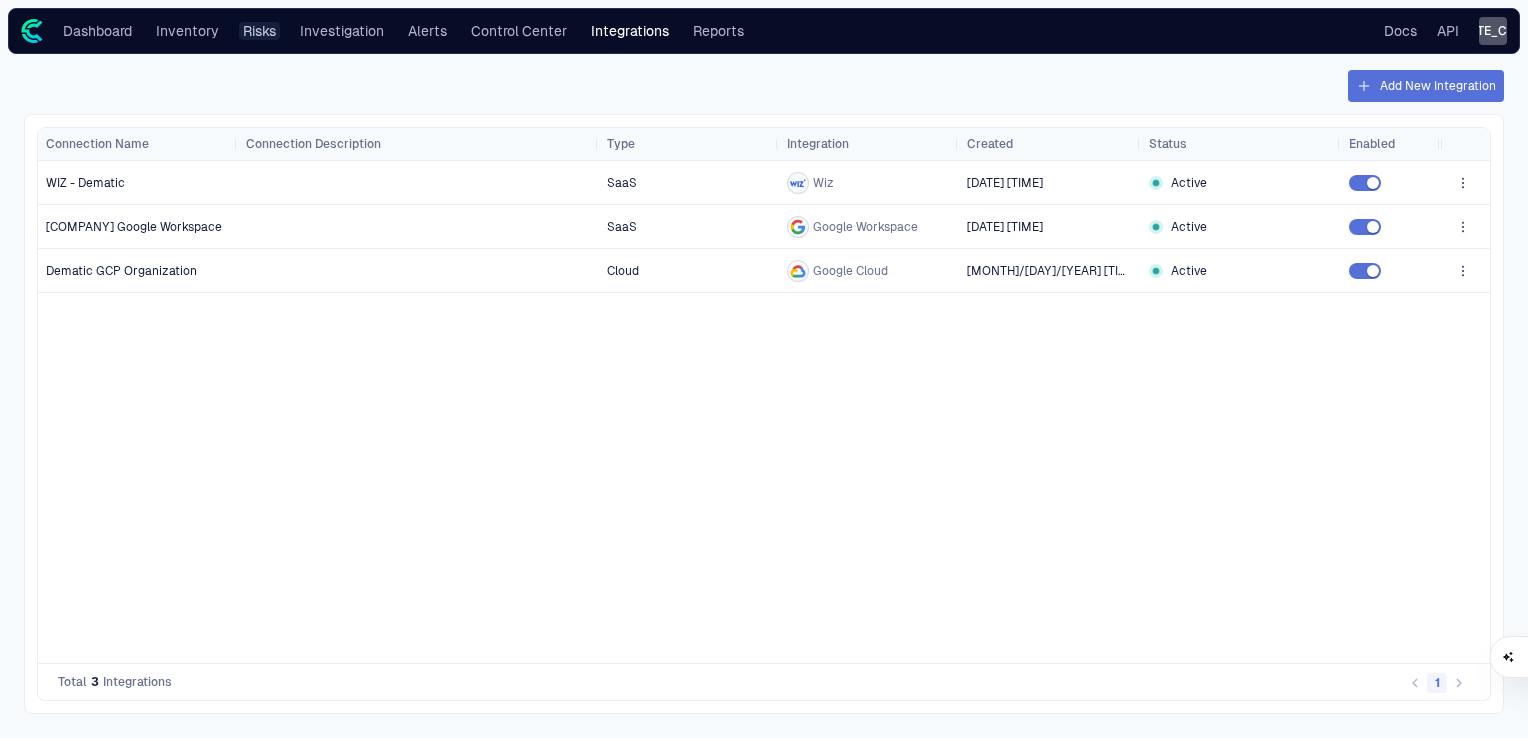 click on "Risks" at bounding box center [259, 31] 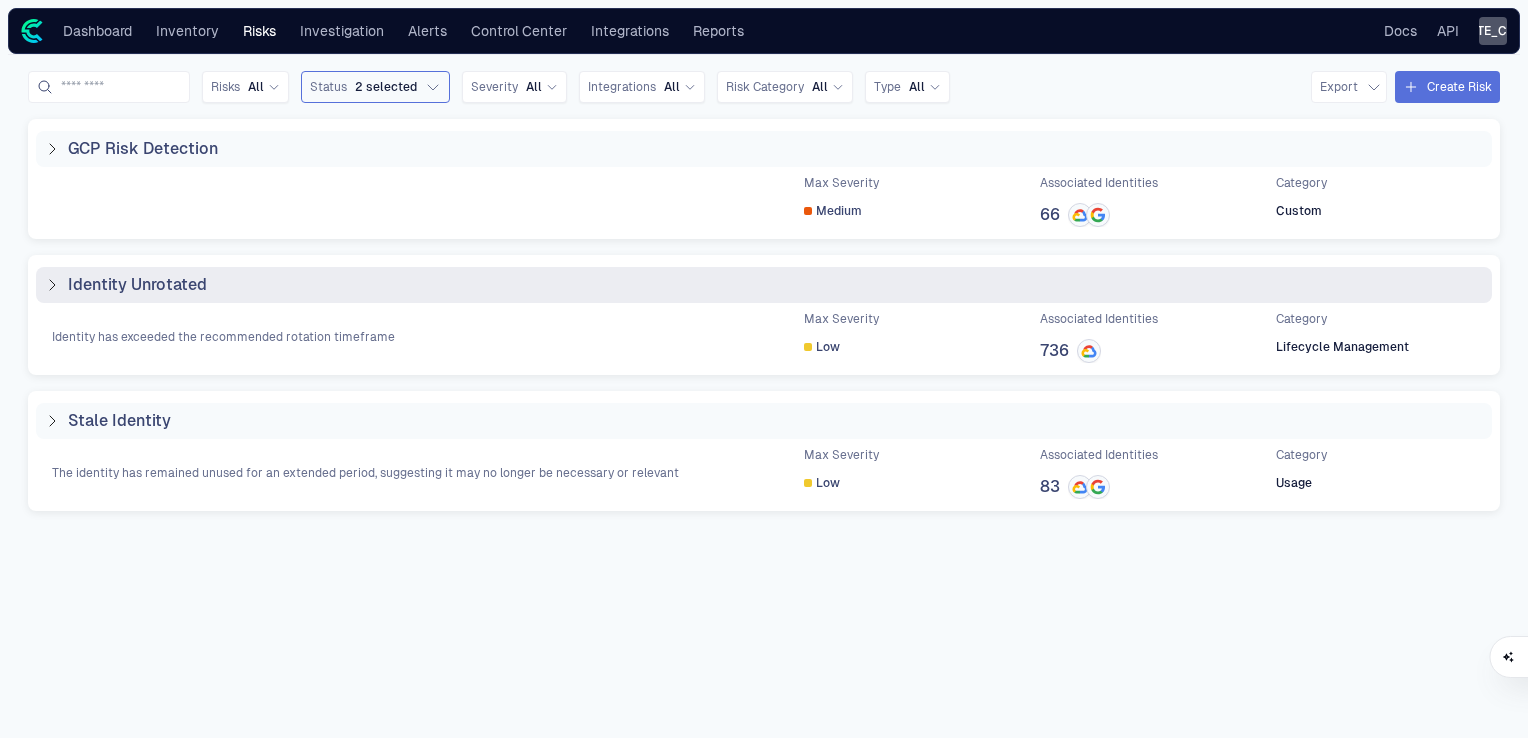 click on "Identity Unrotated" at bounding box center [125, 285] 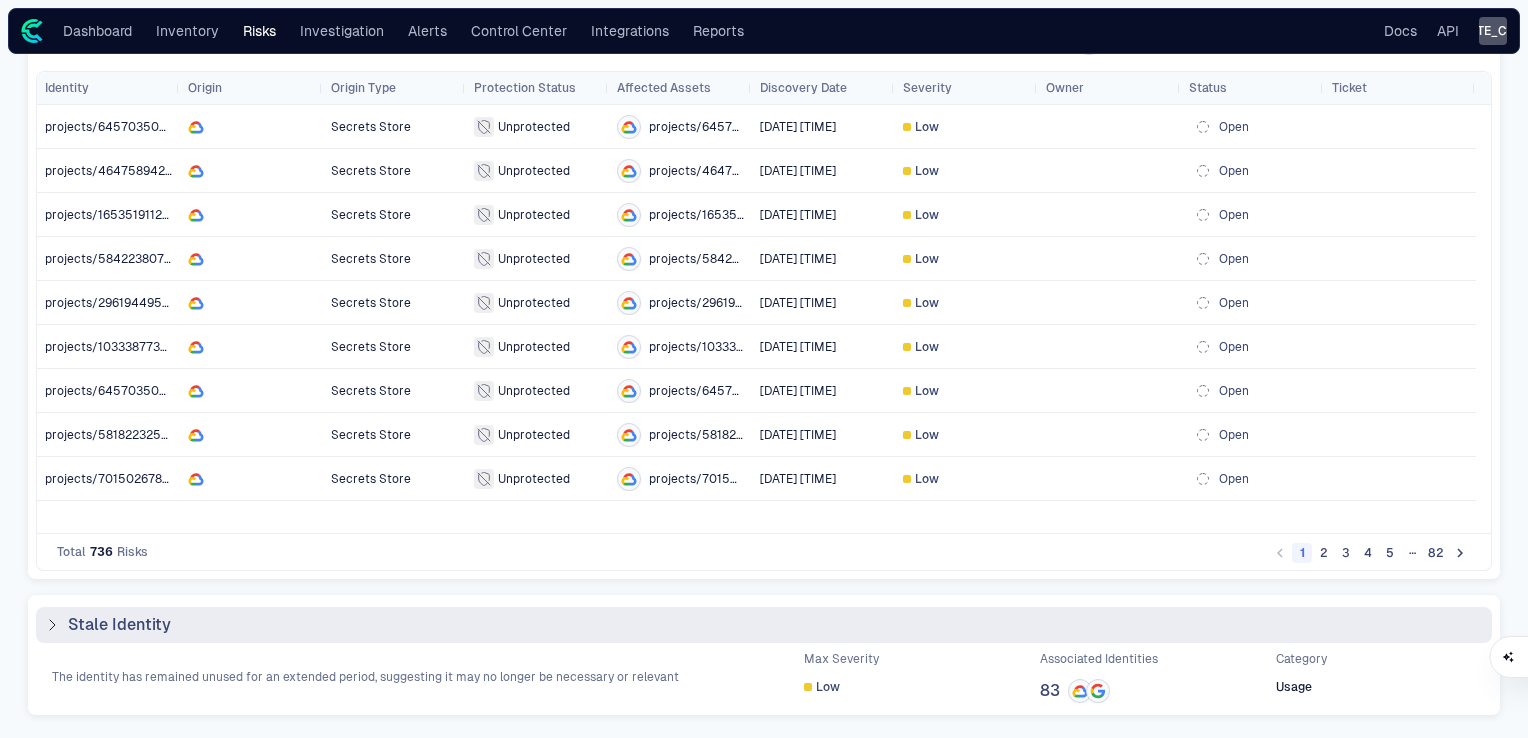click 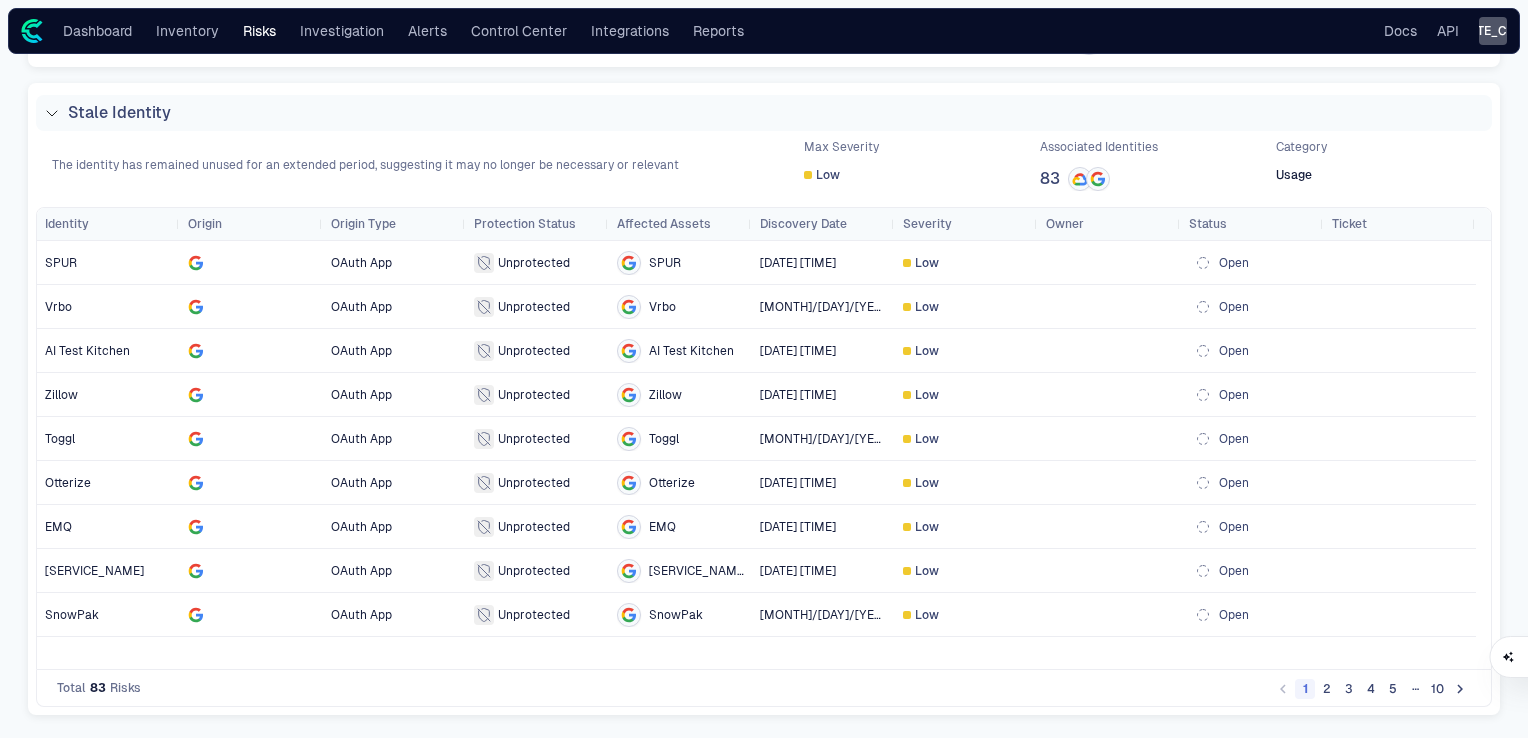 click 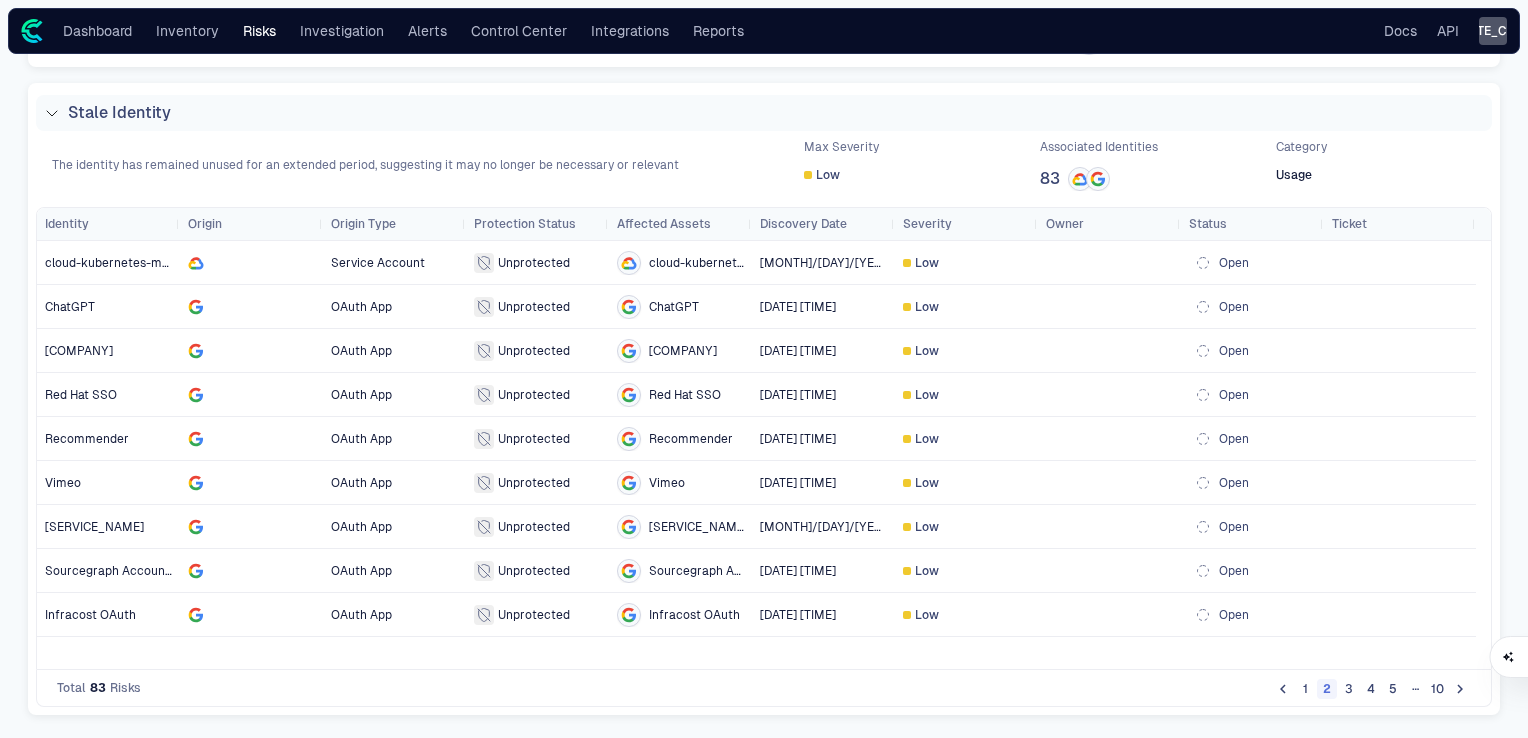 click 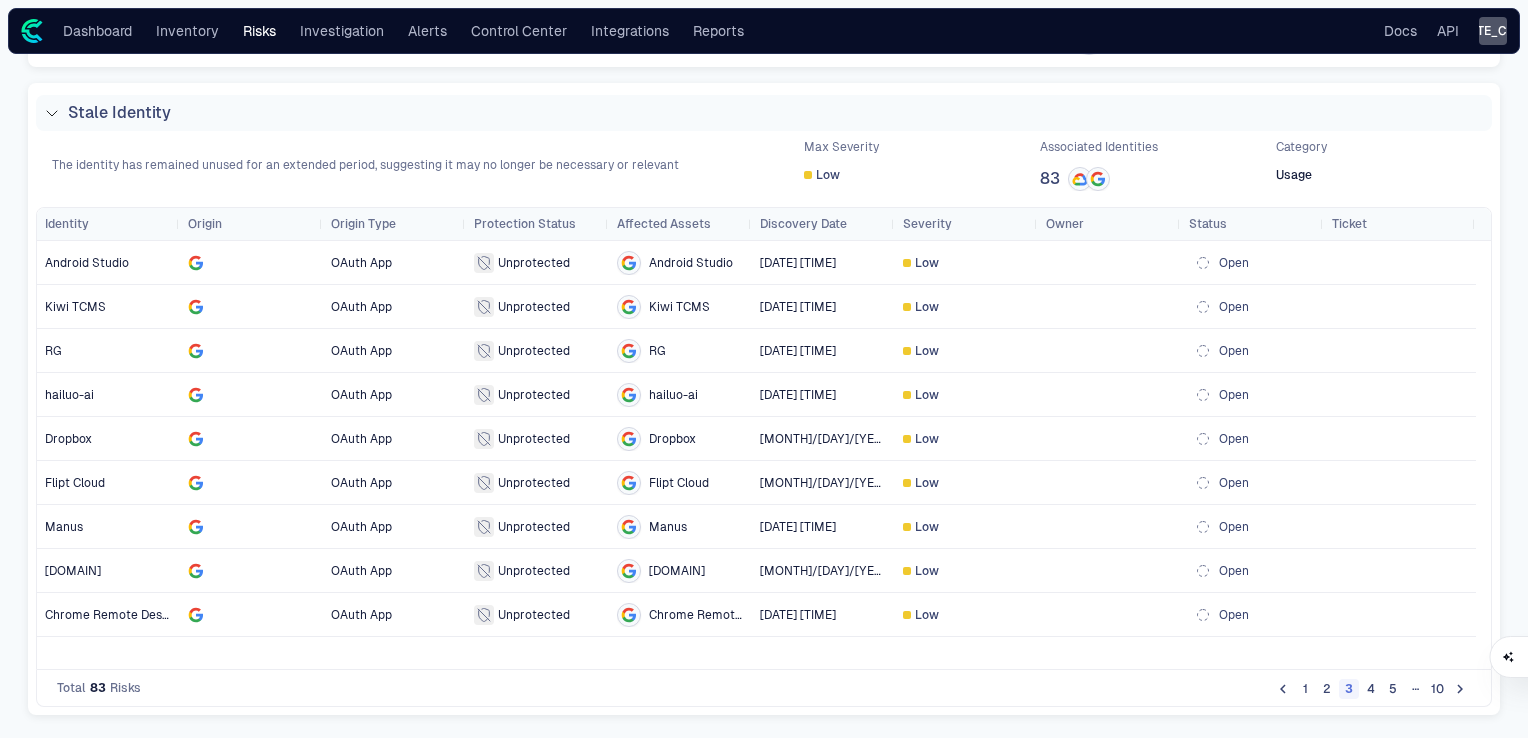 click 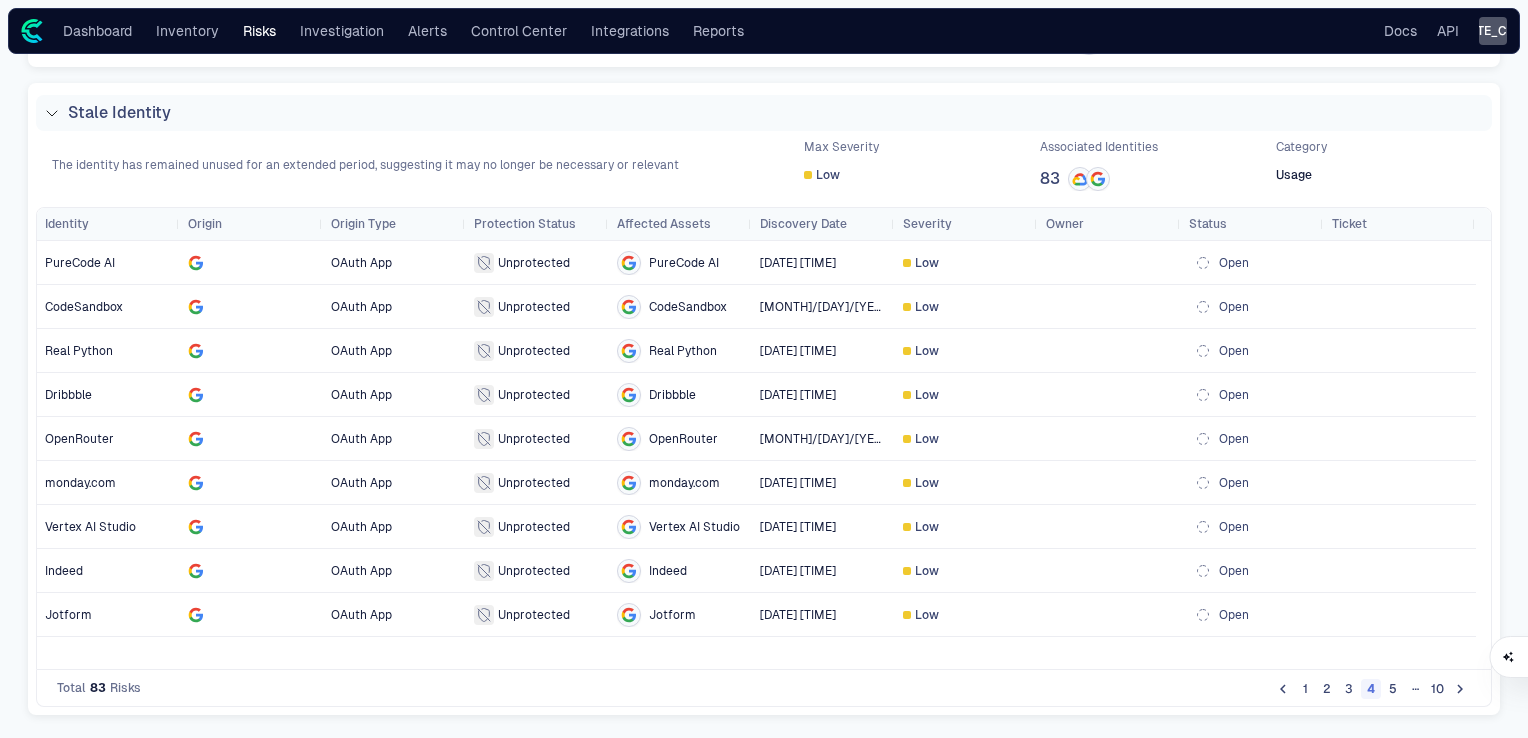 click 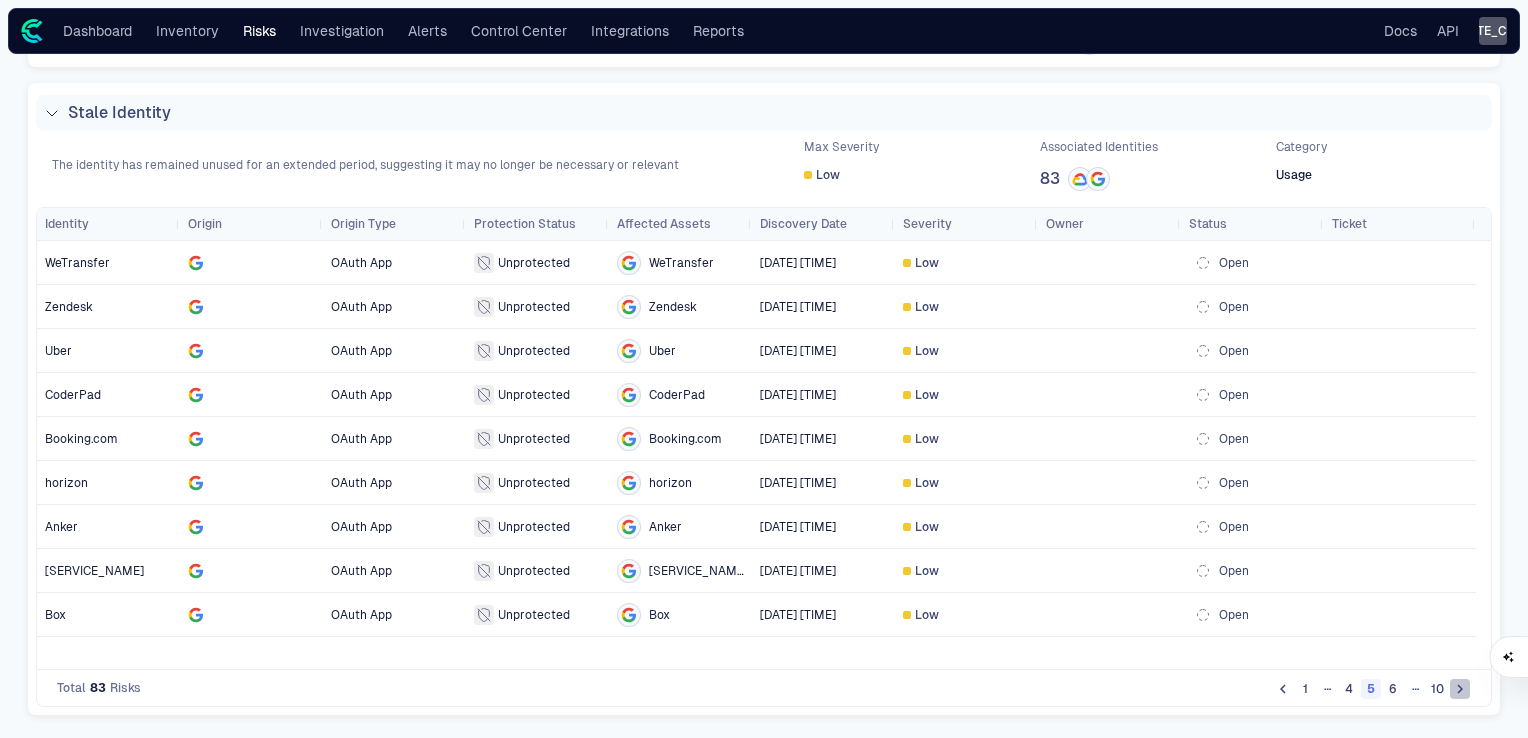 click 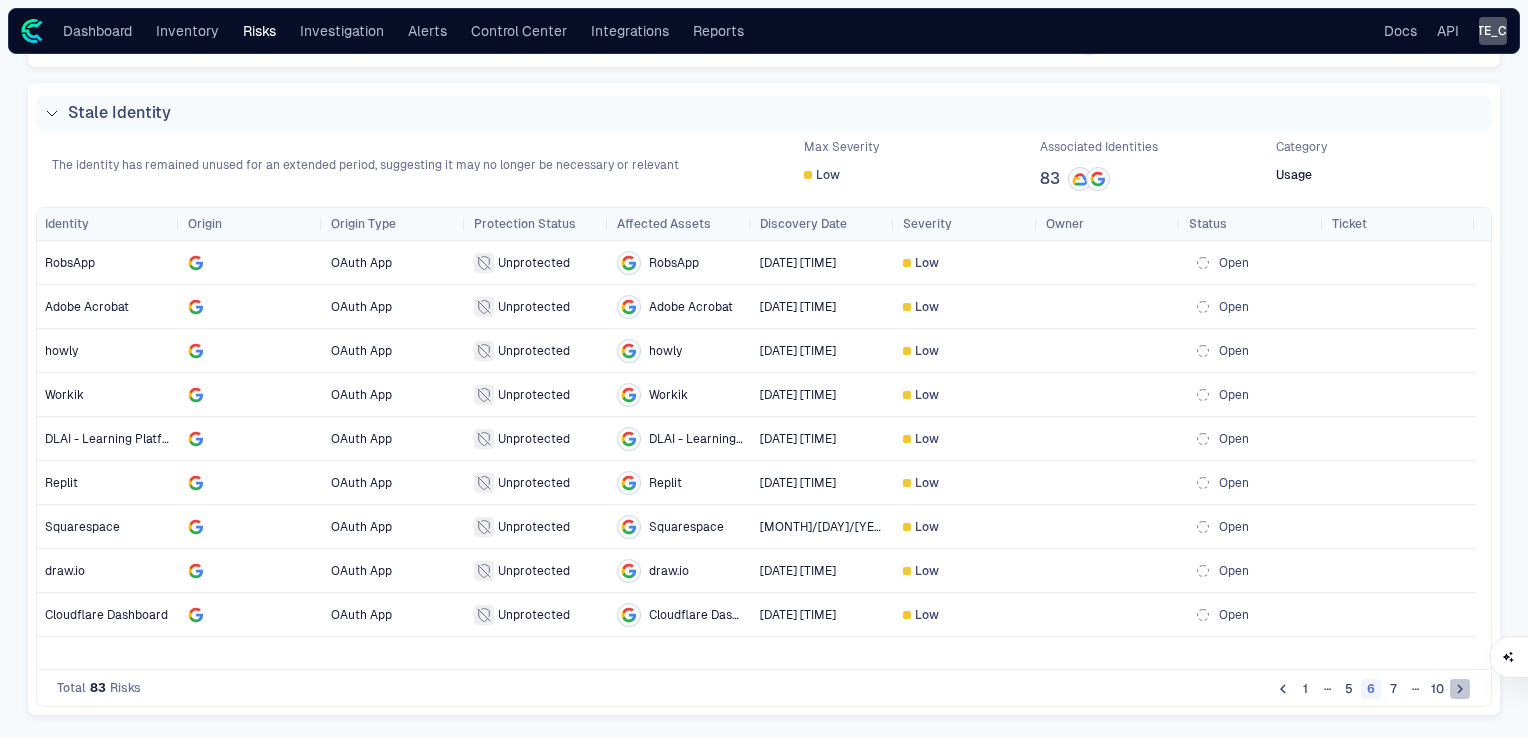 click 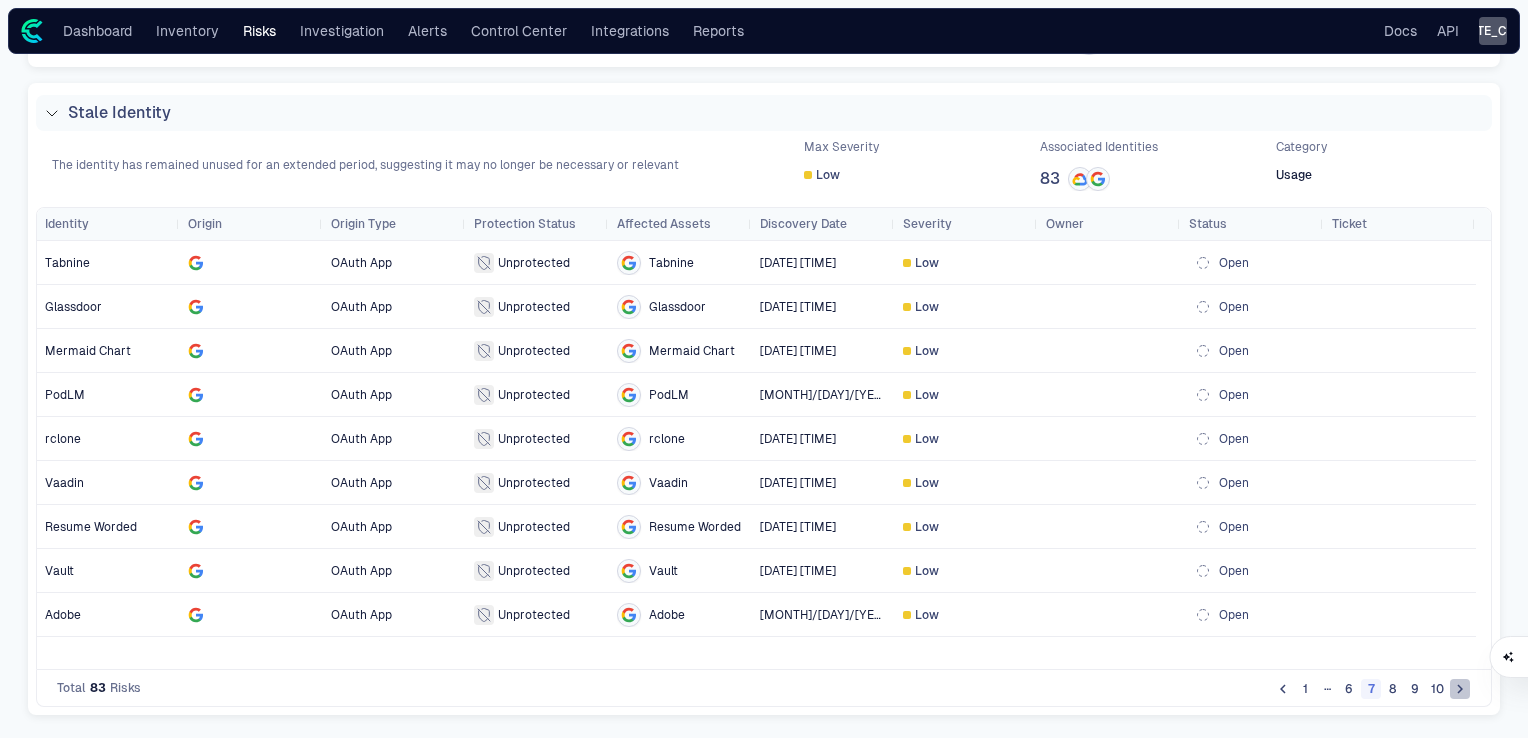 click 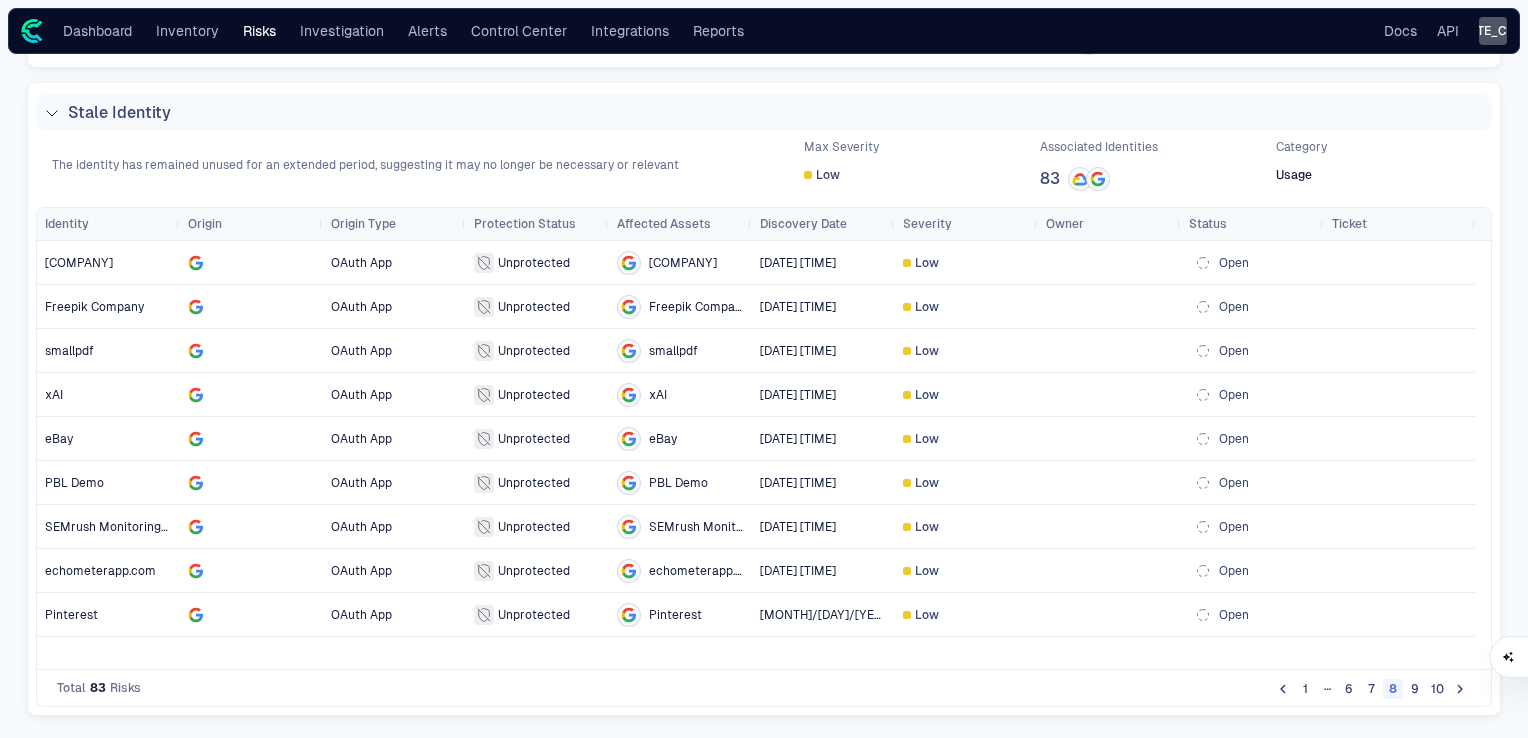 click 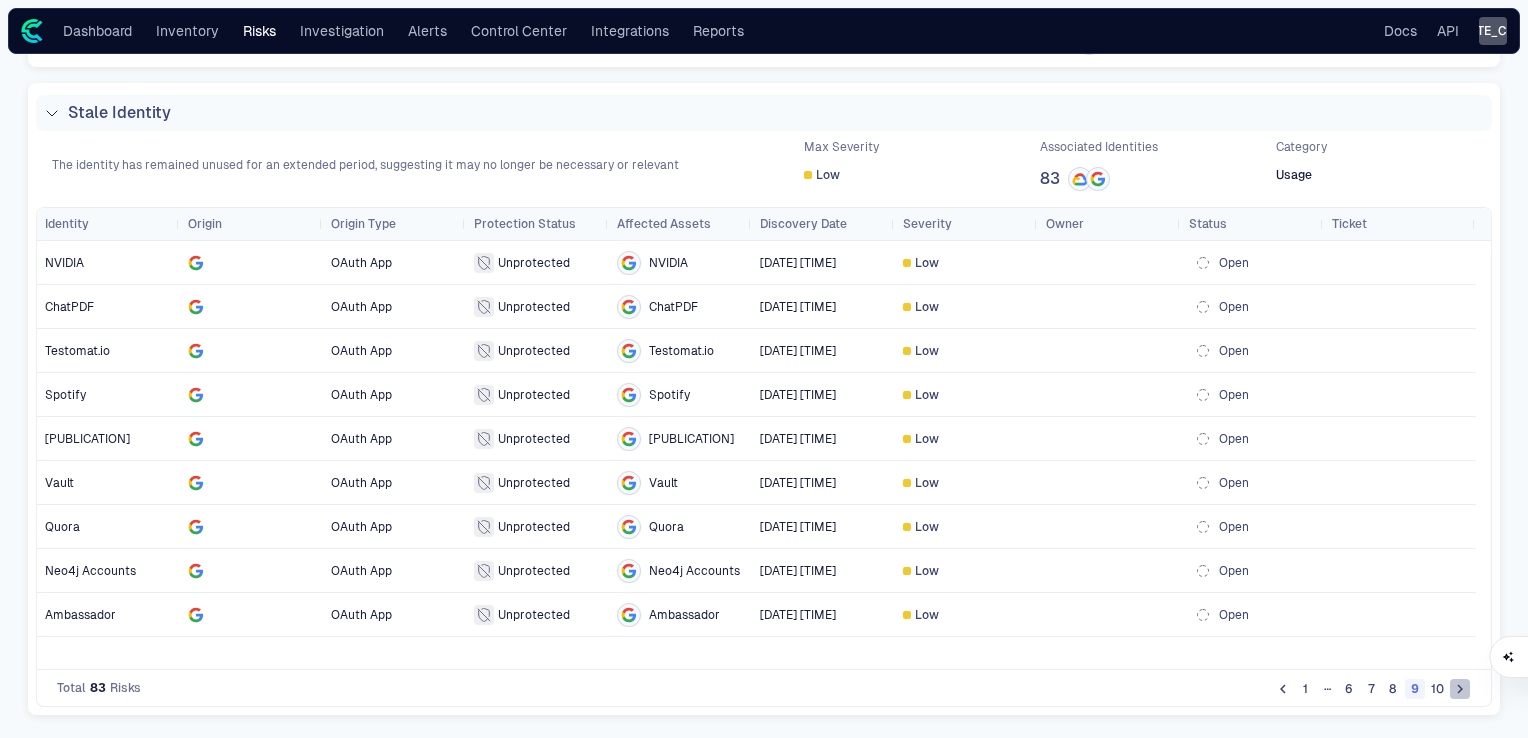 click 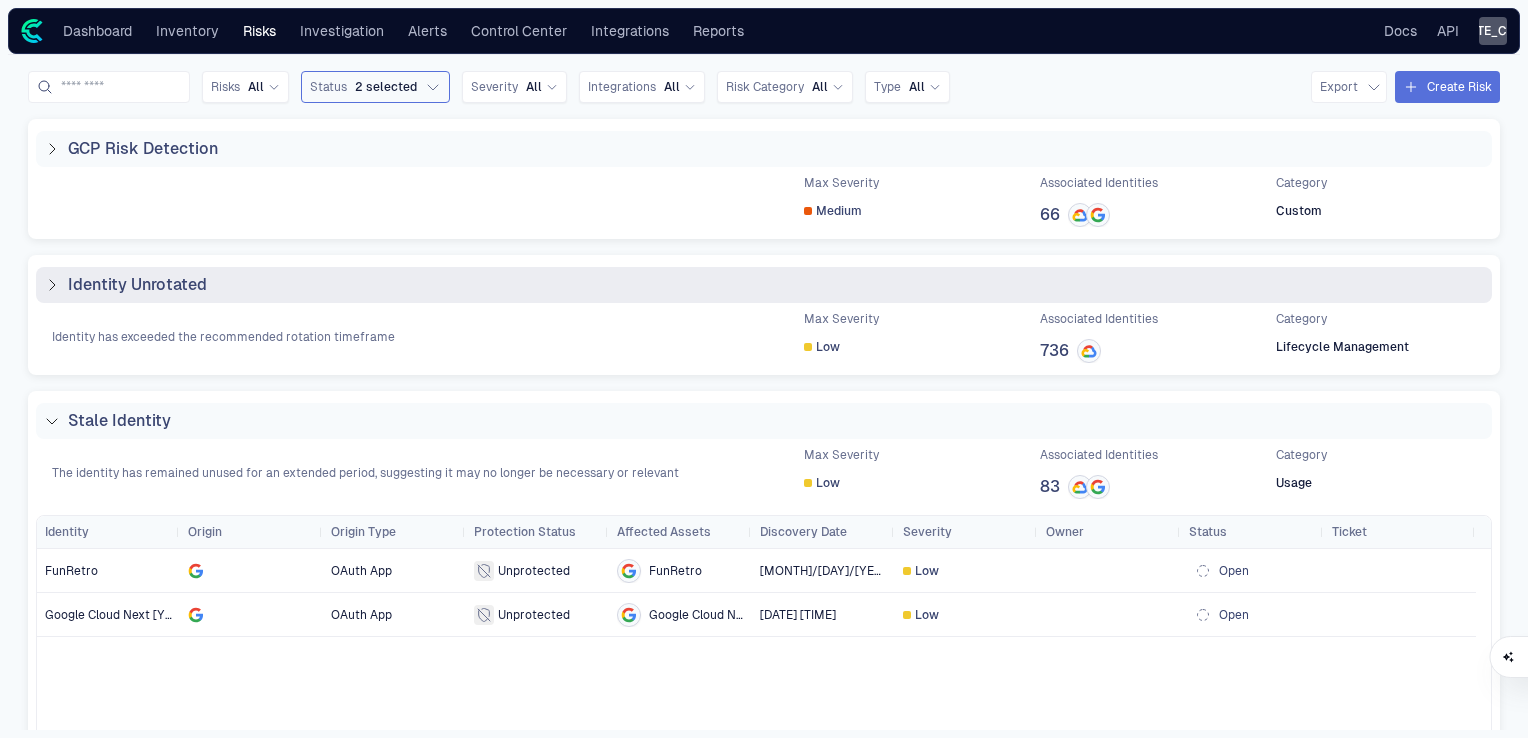 click on "Identity Unrotated" at bounding box center (764, 285) 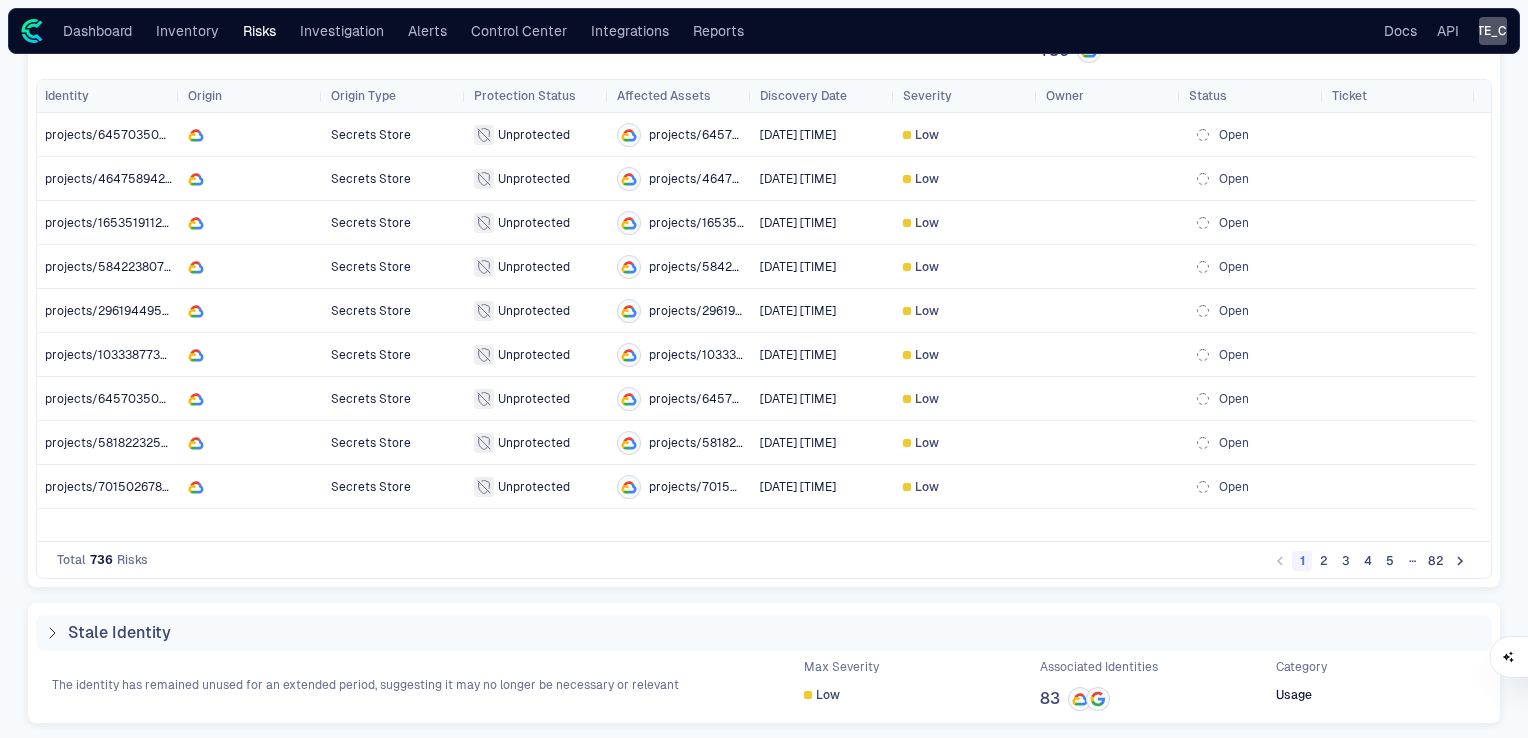 click 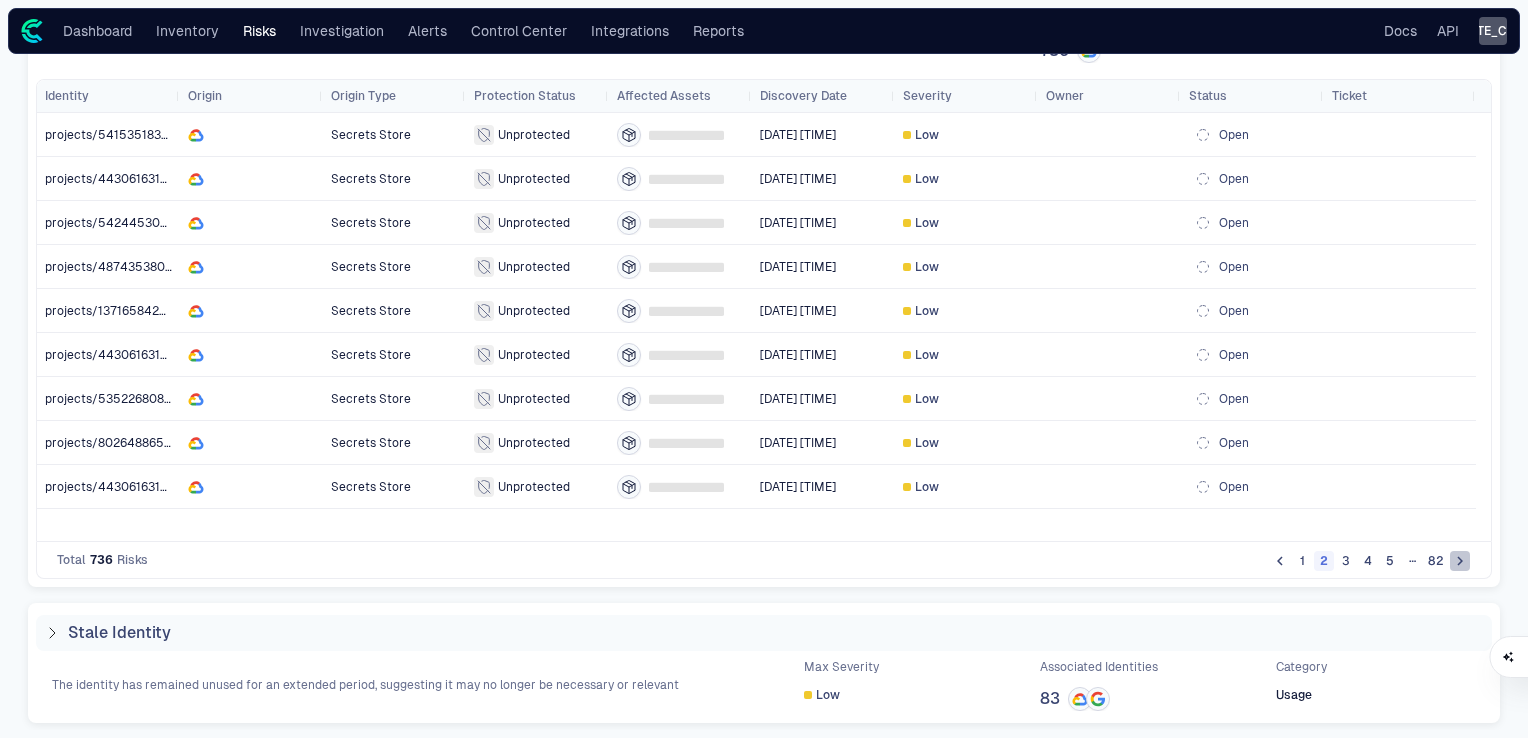 click 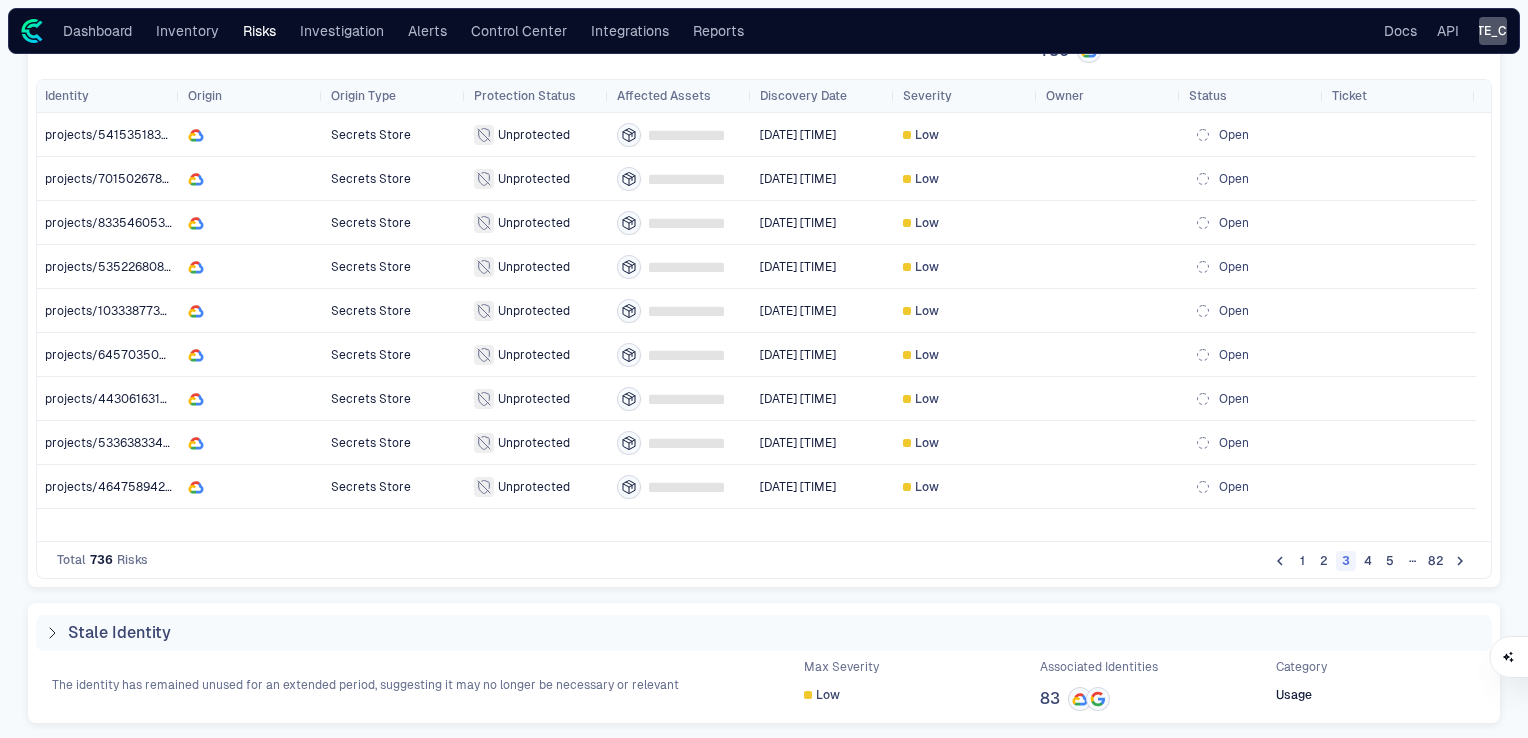 click 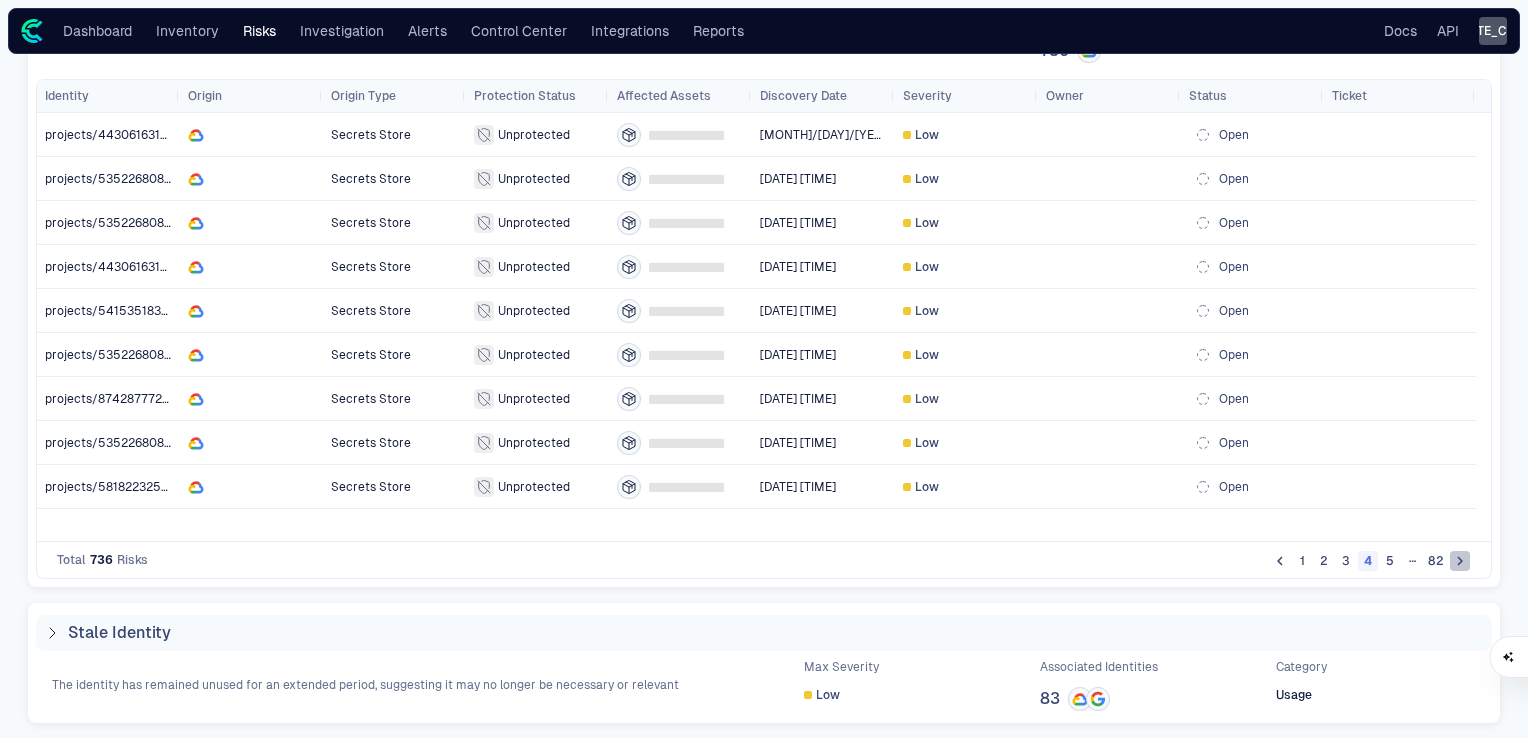click 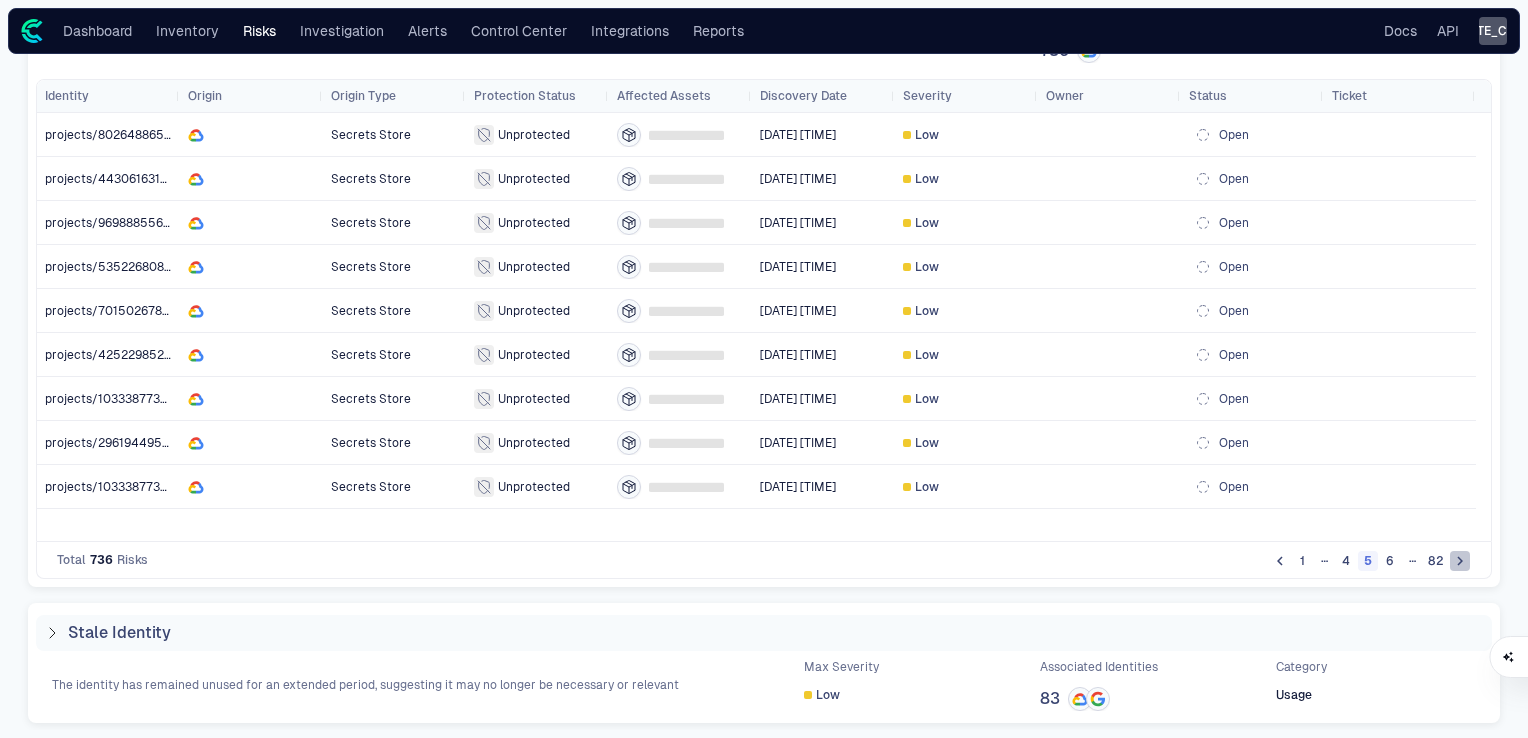 click 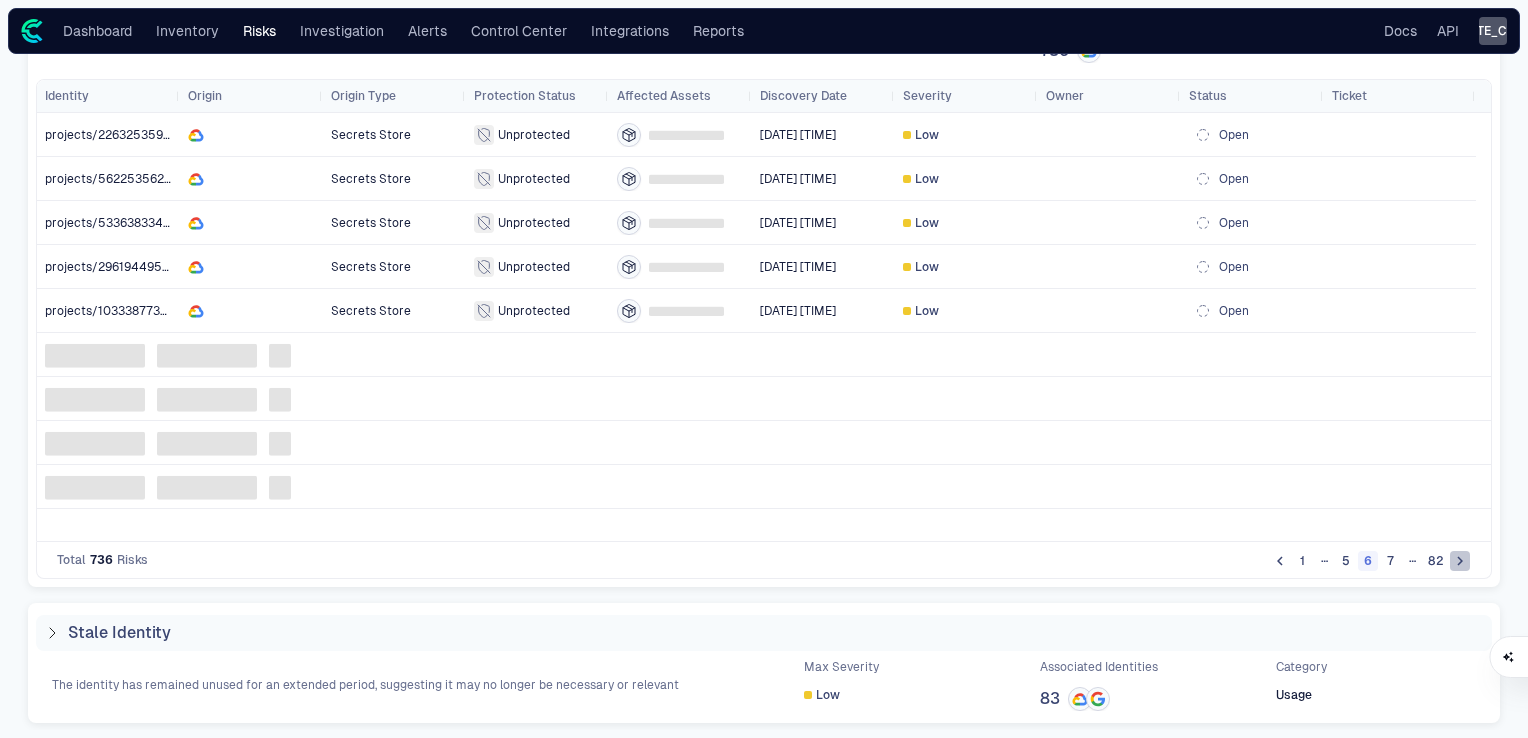 click 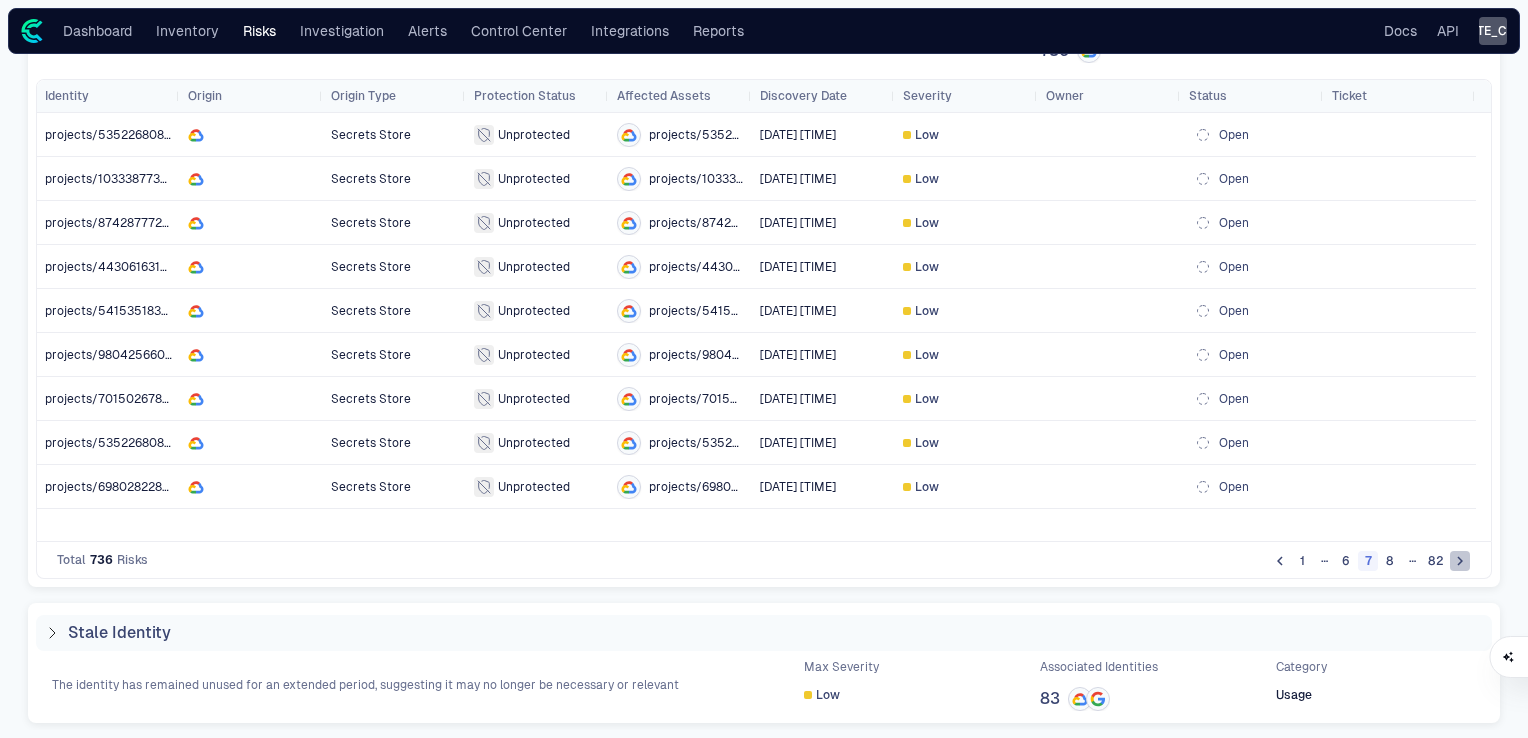 click 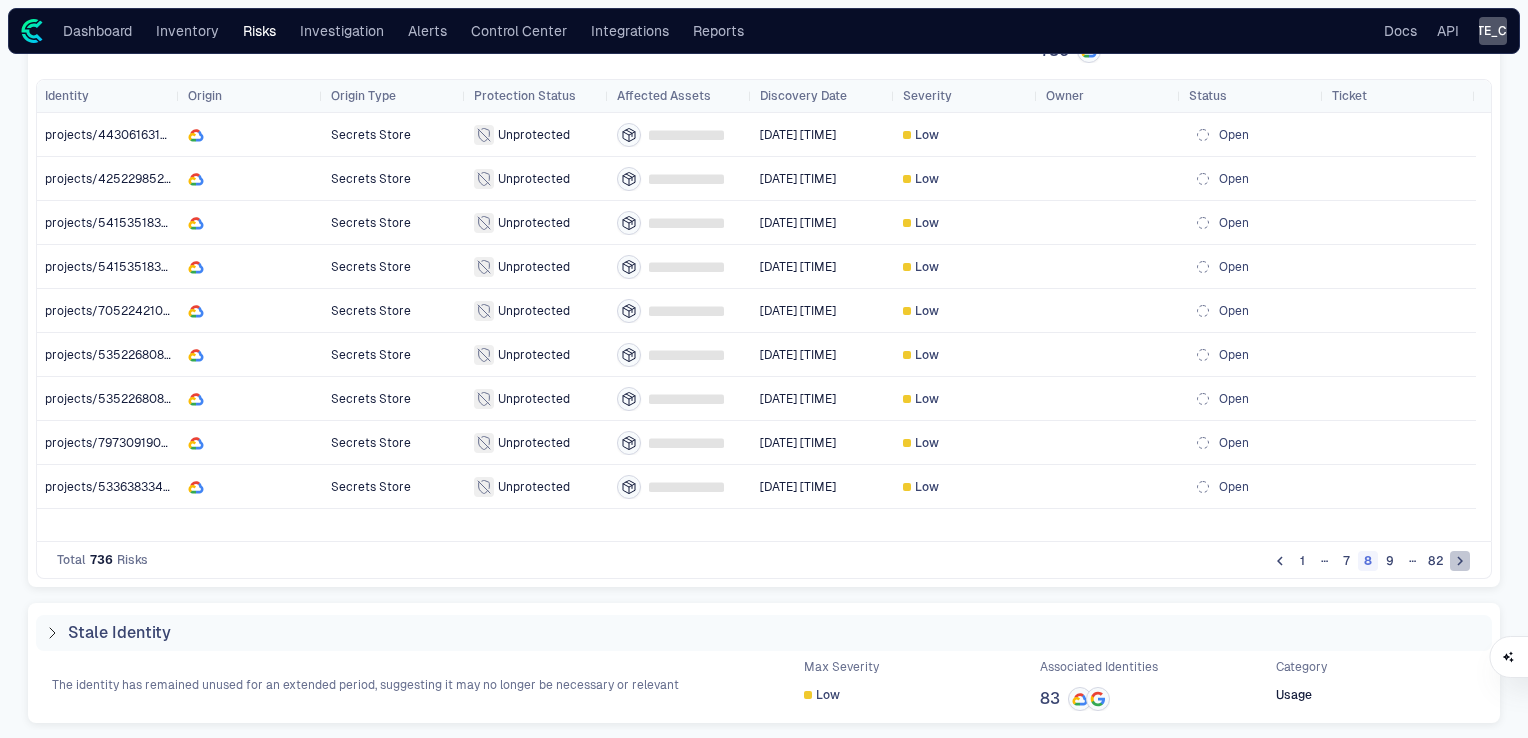 click 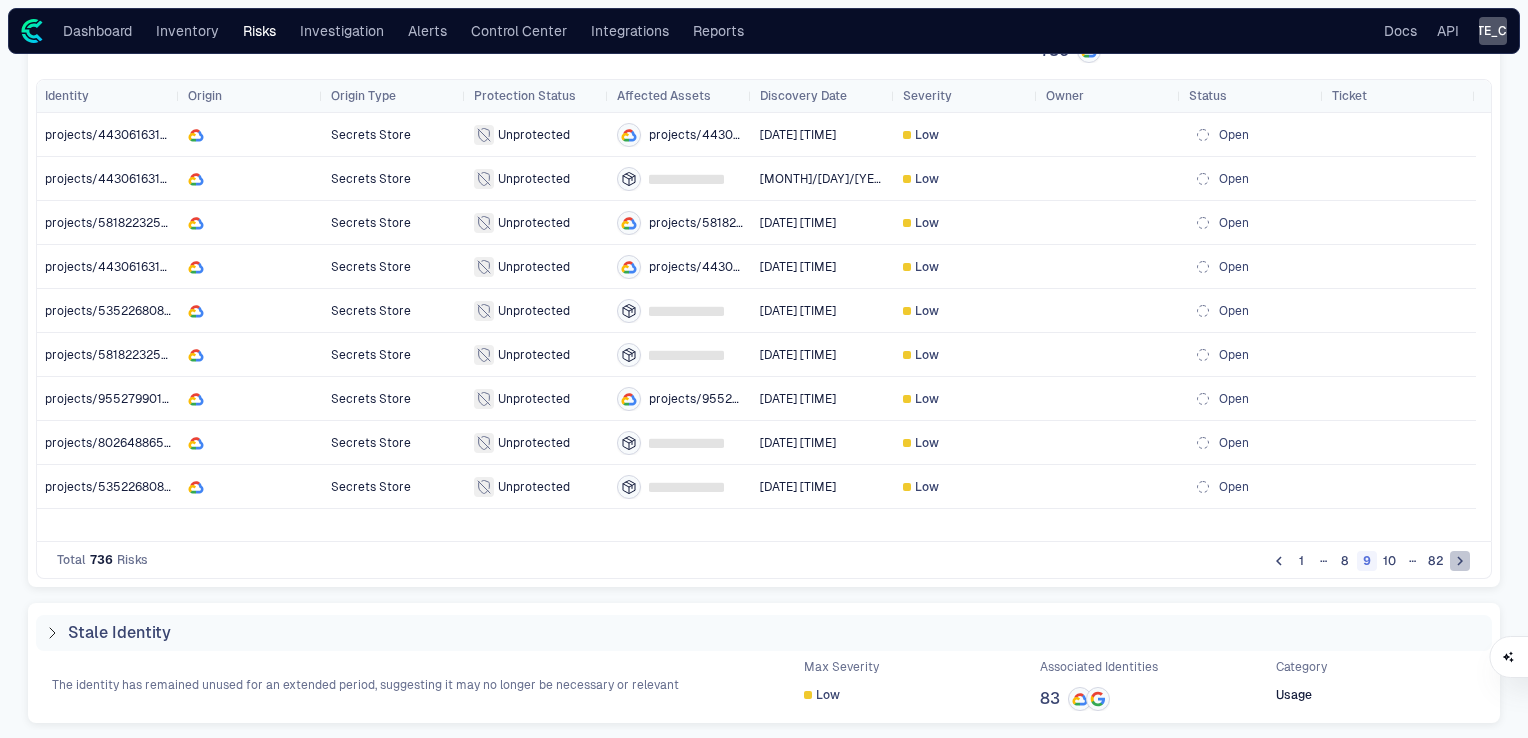 click 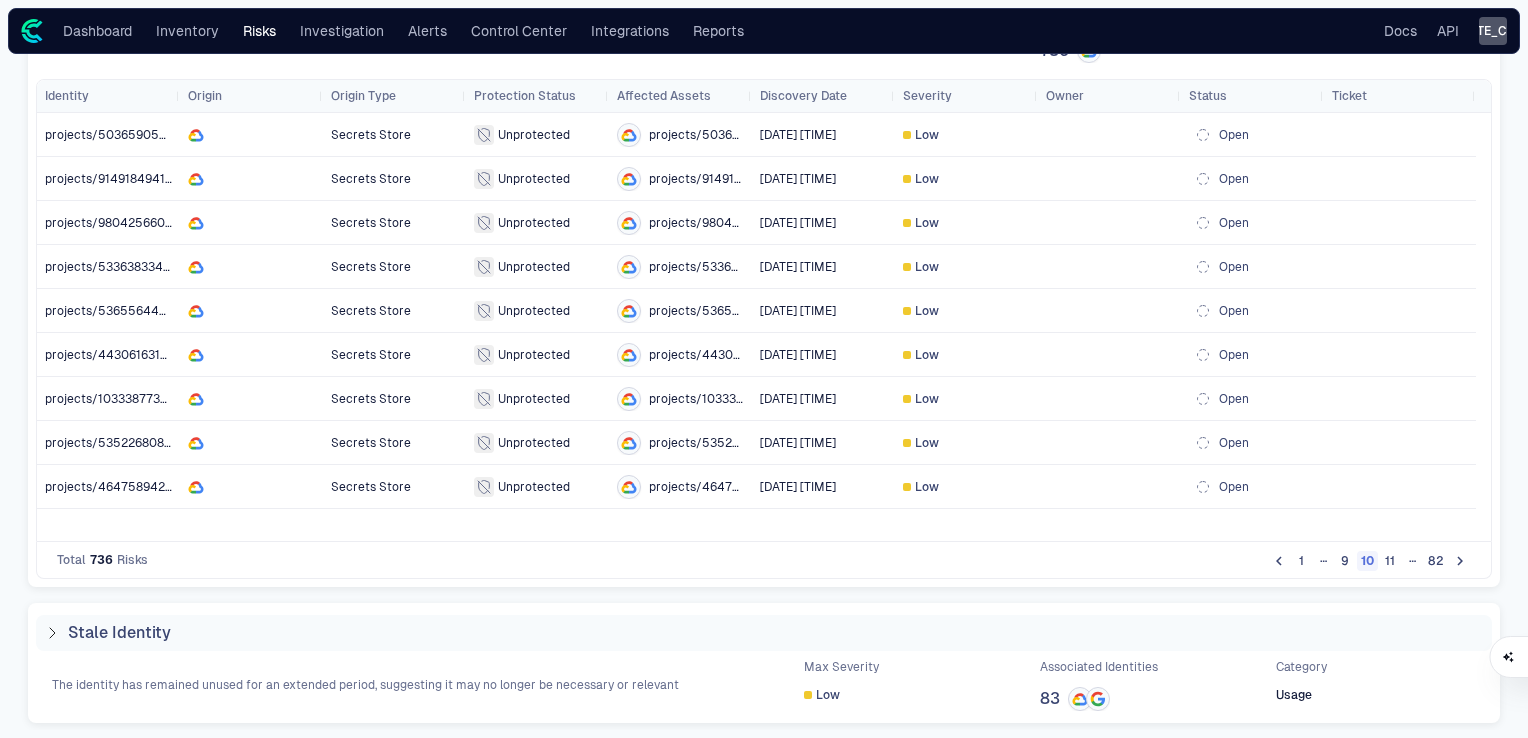 click 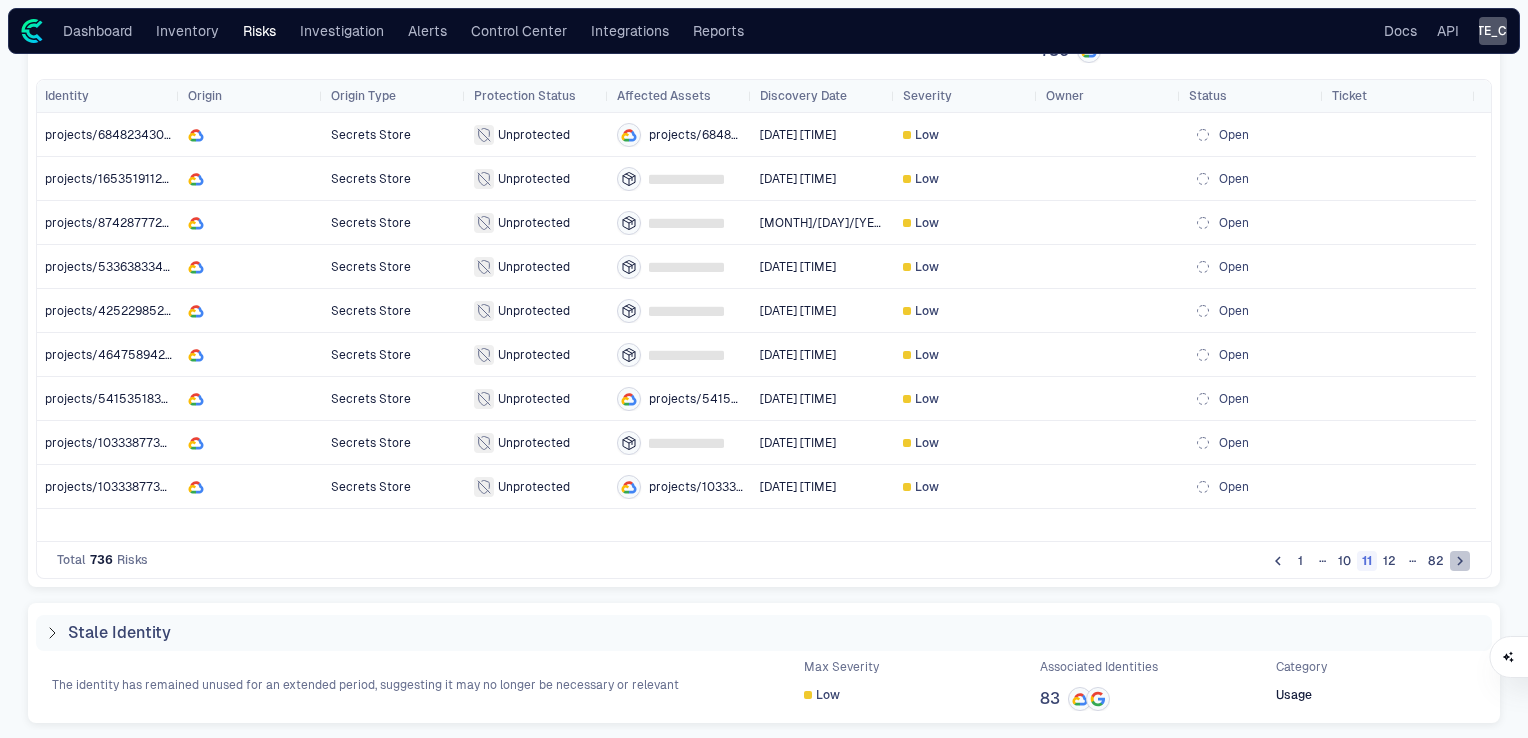 click 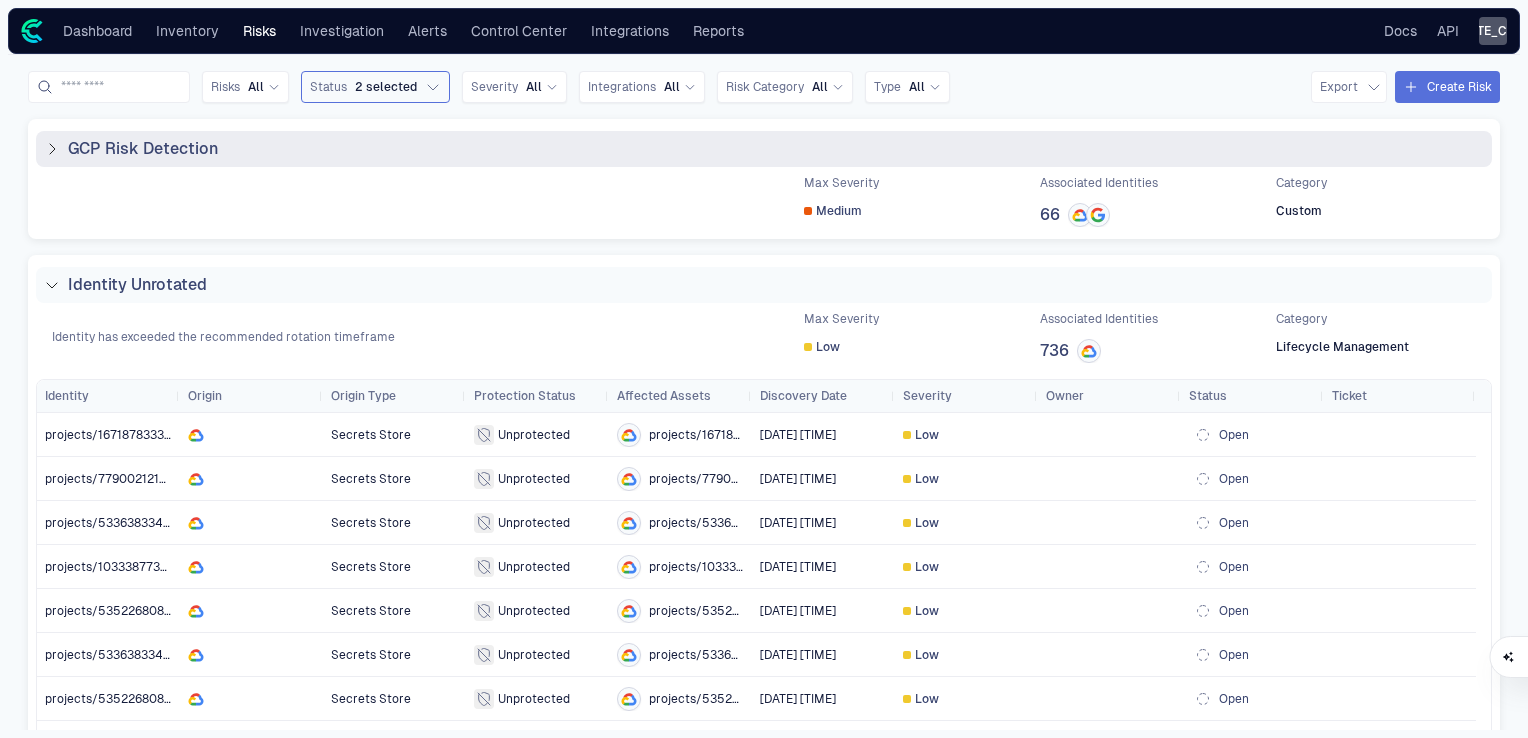 click 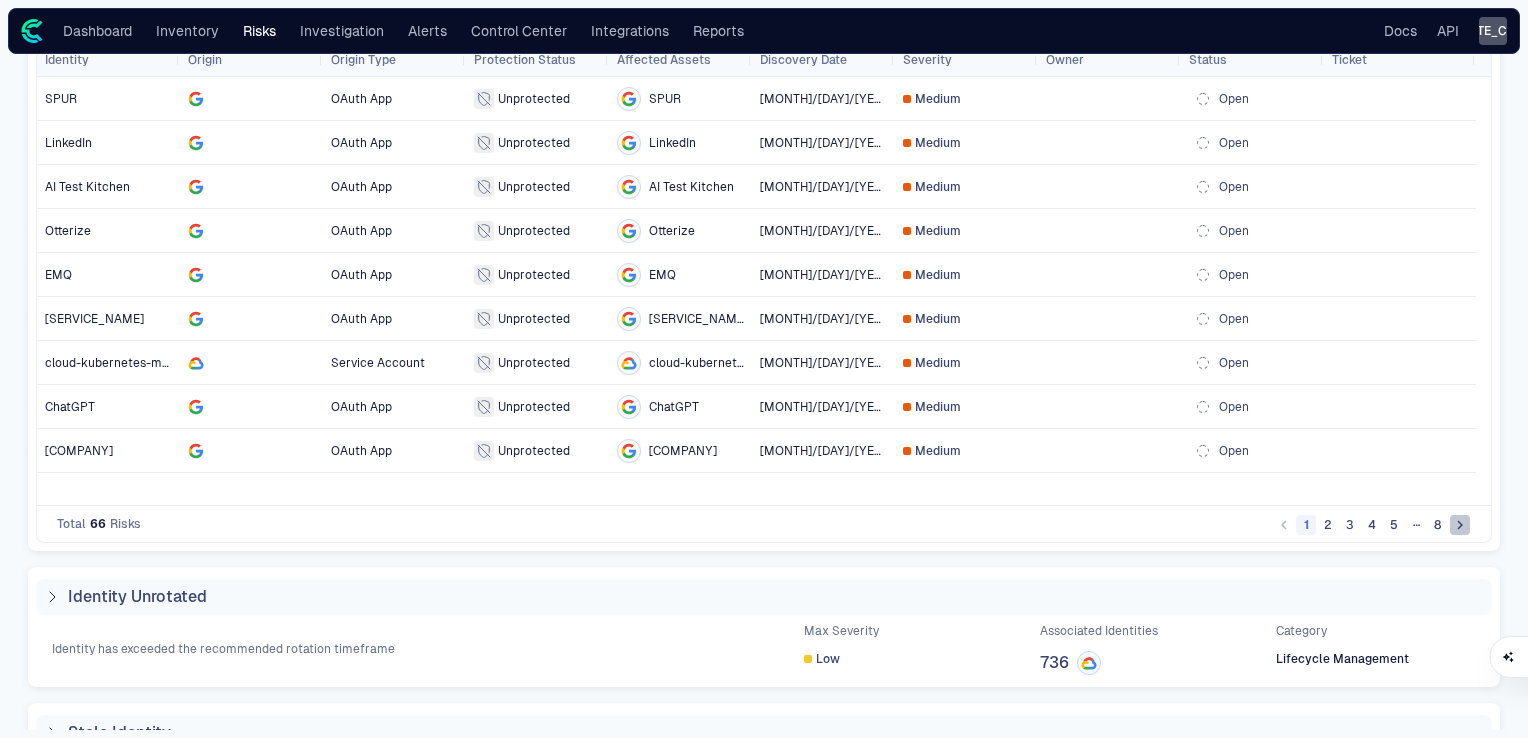 click 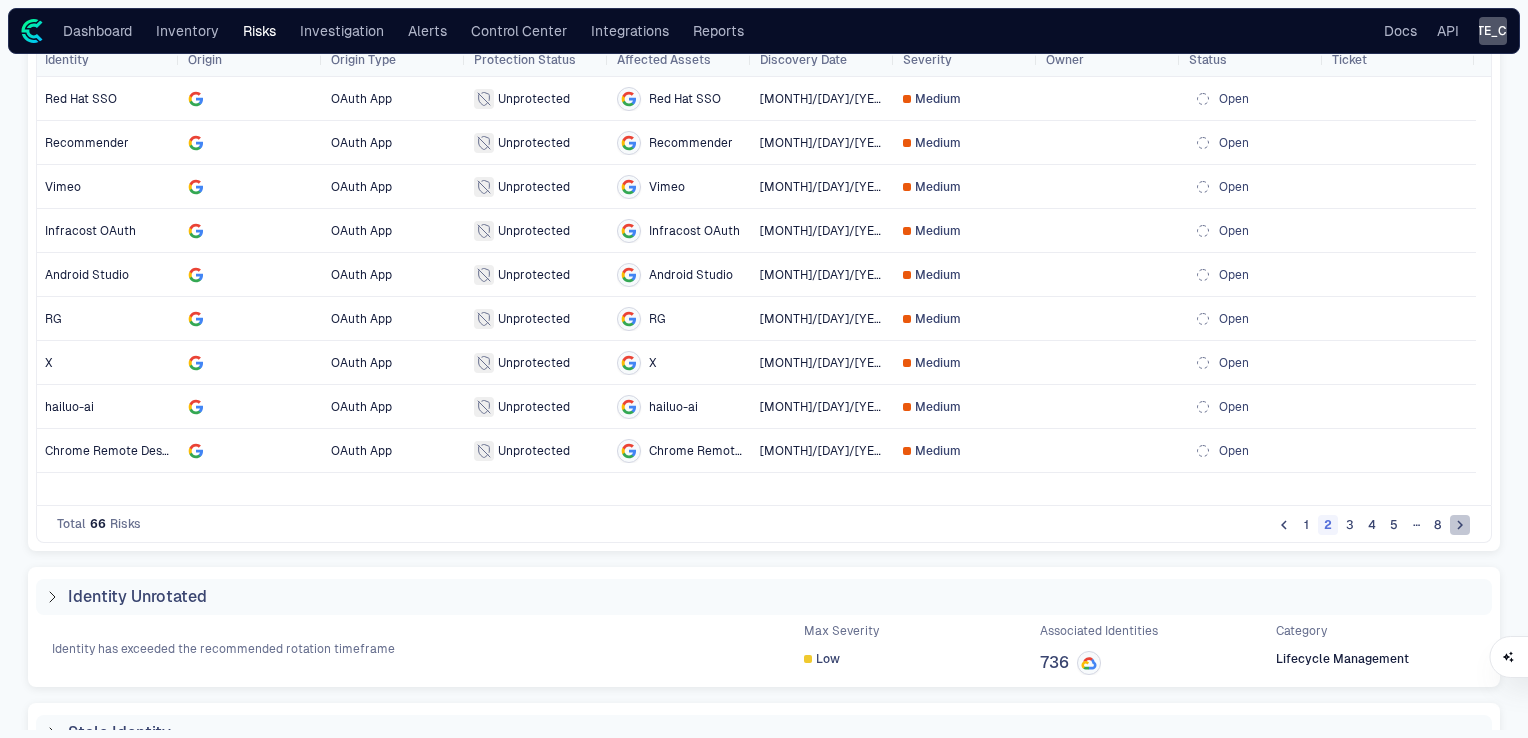 click 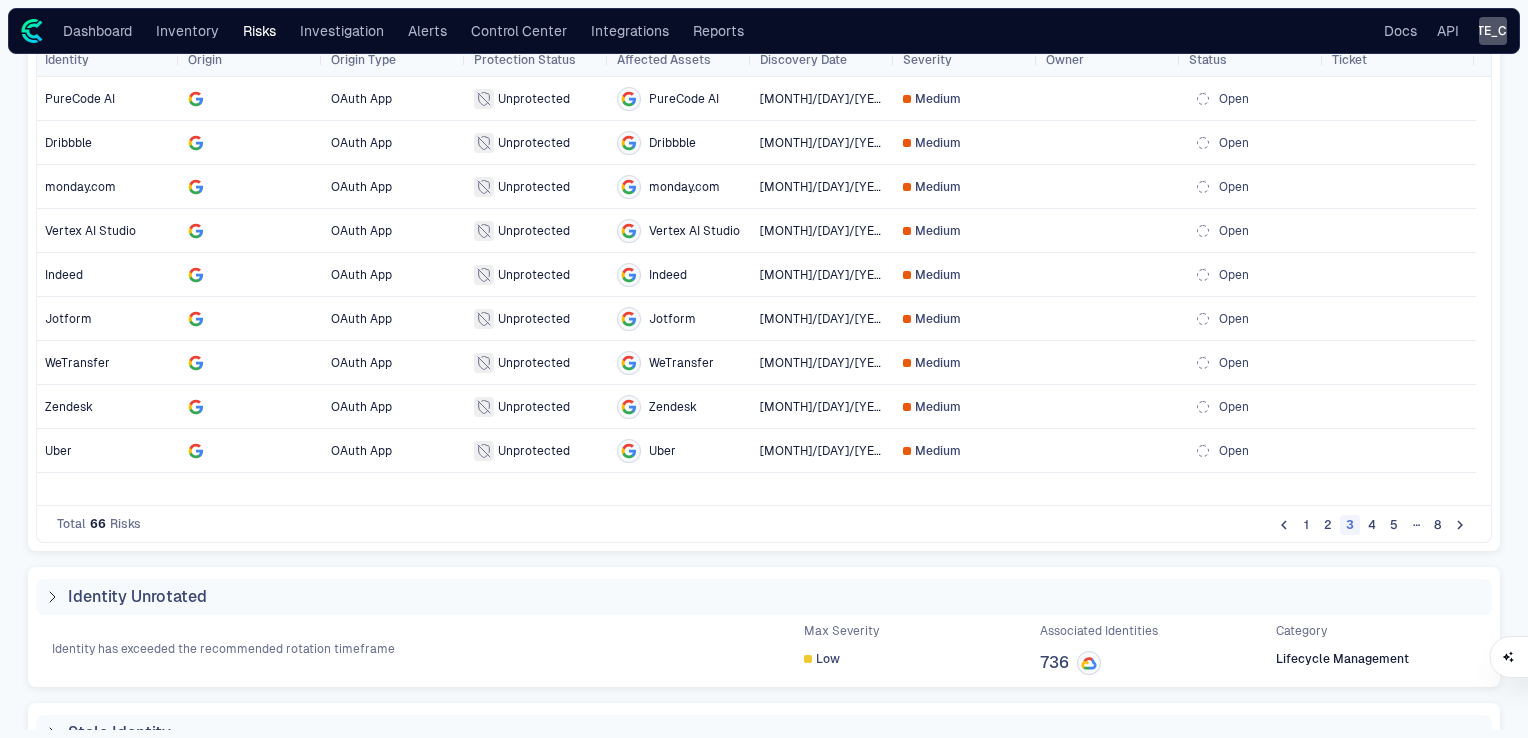 scroll, scrollTop: 100, scrollLeft: 0, axis: vertical 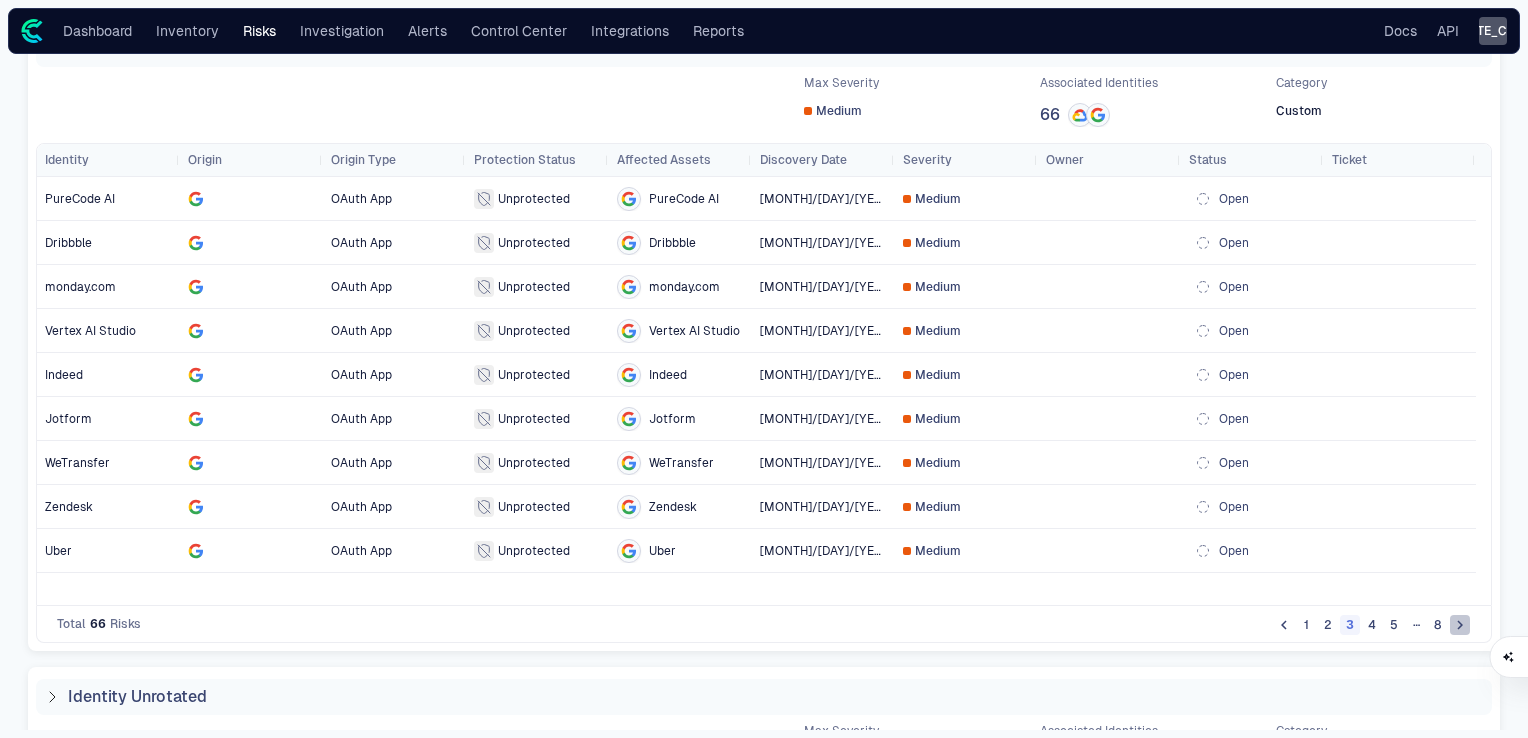 click 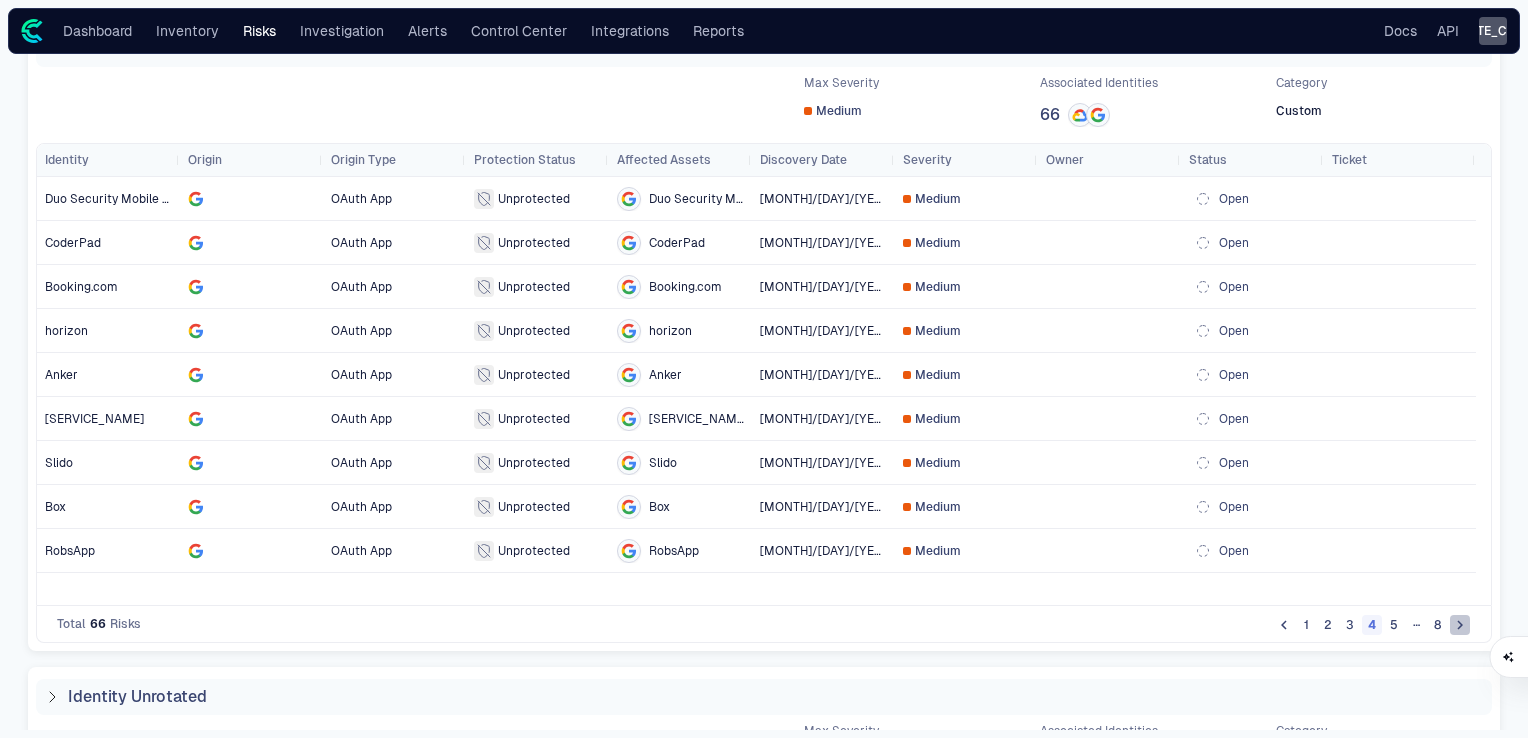 click 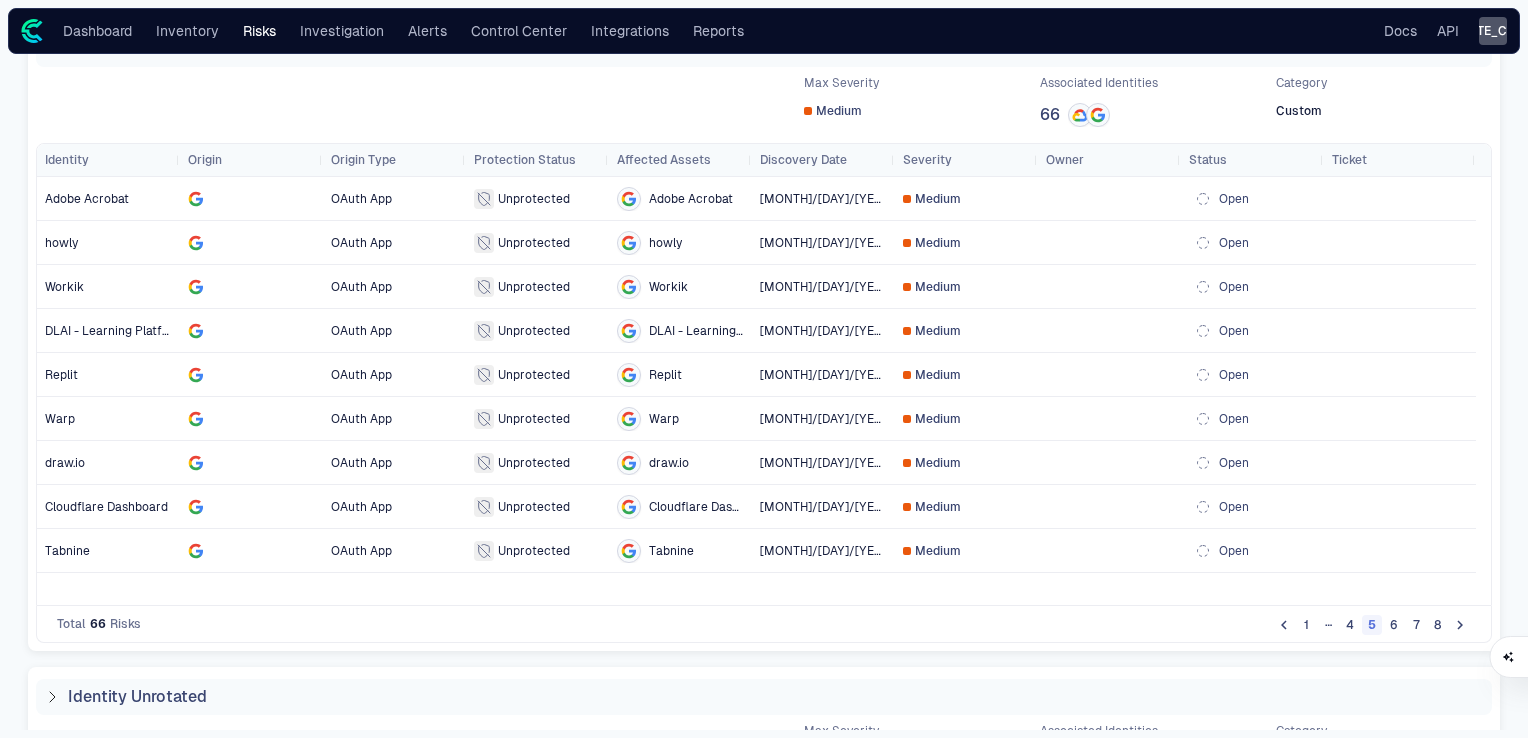 click 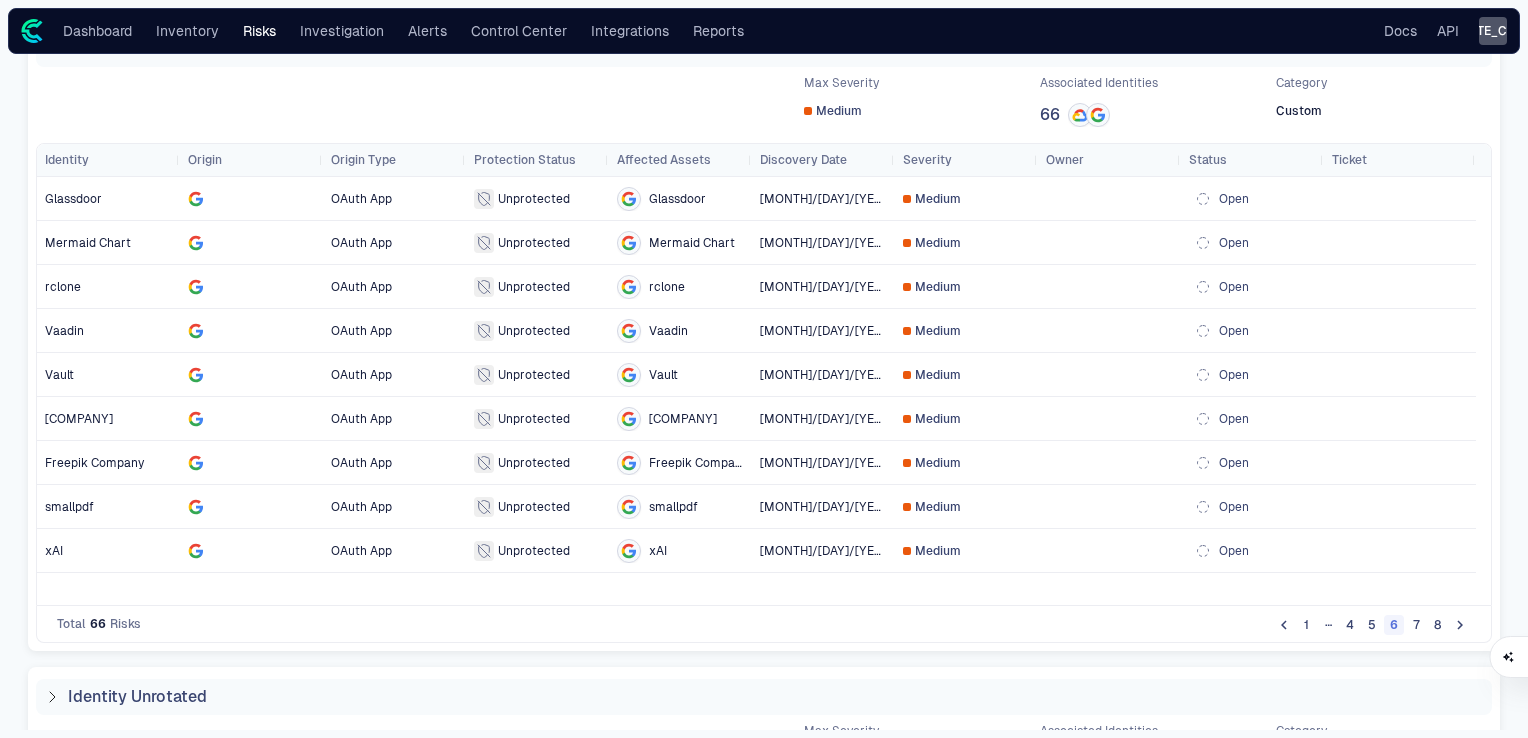 click 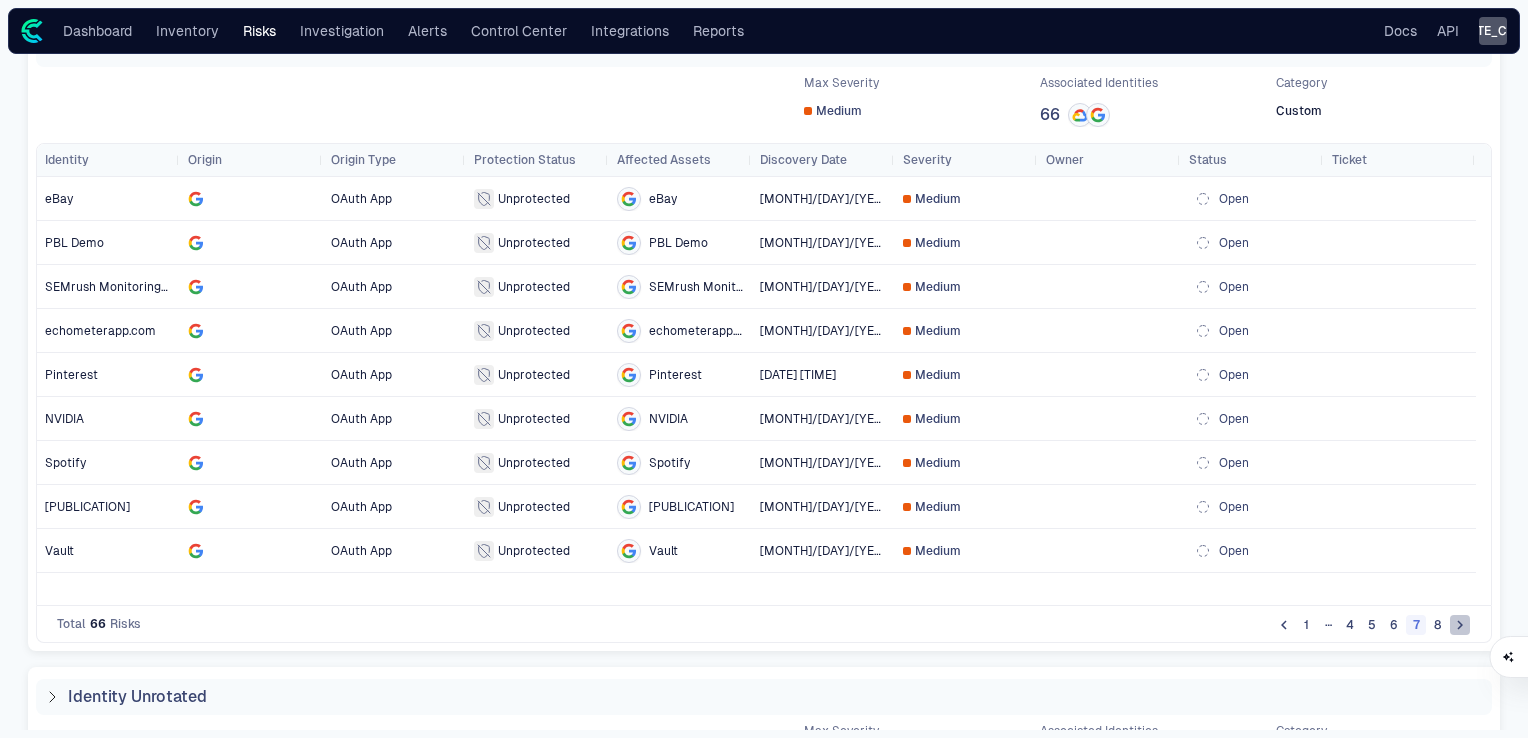 click 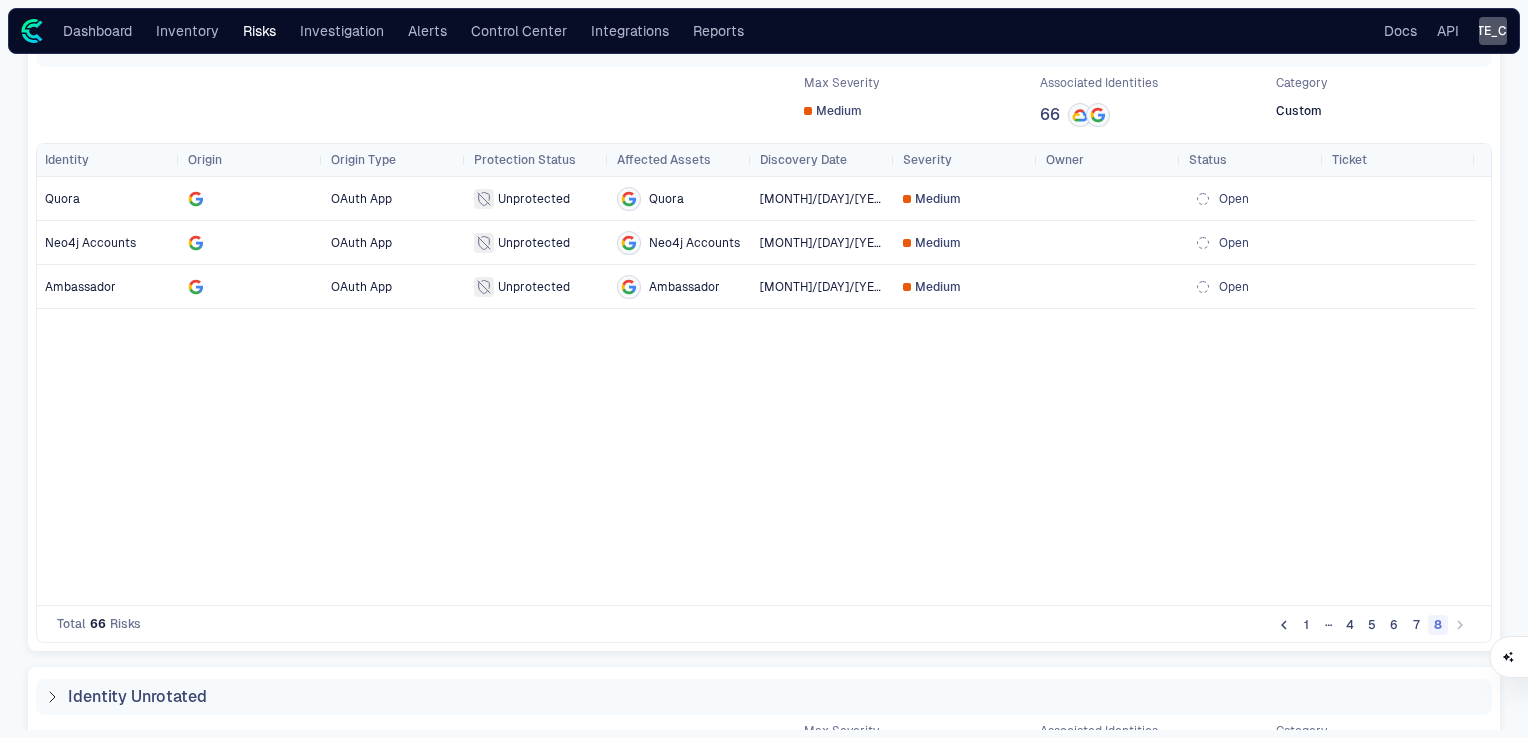 click at bounding box center [1460, 624] 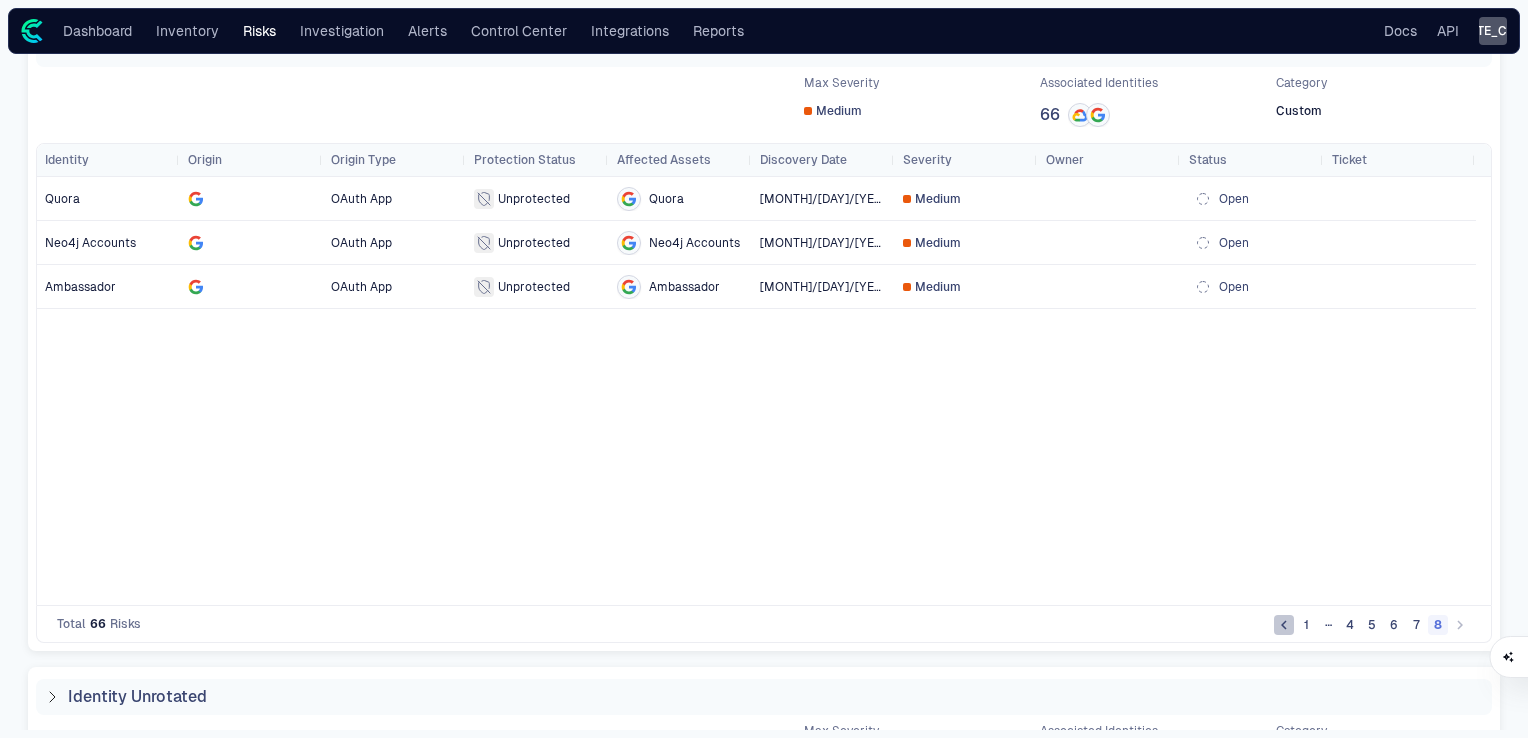 click 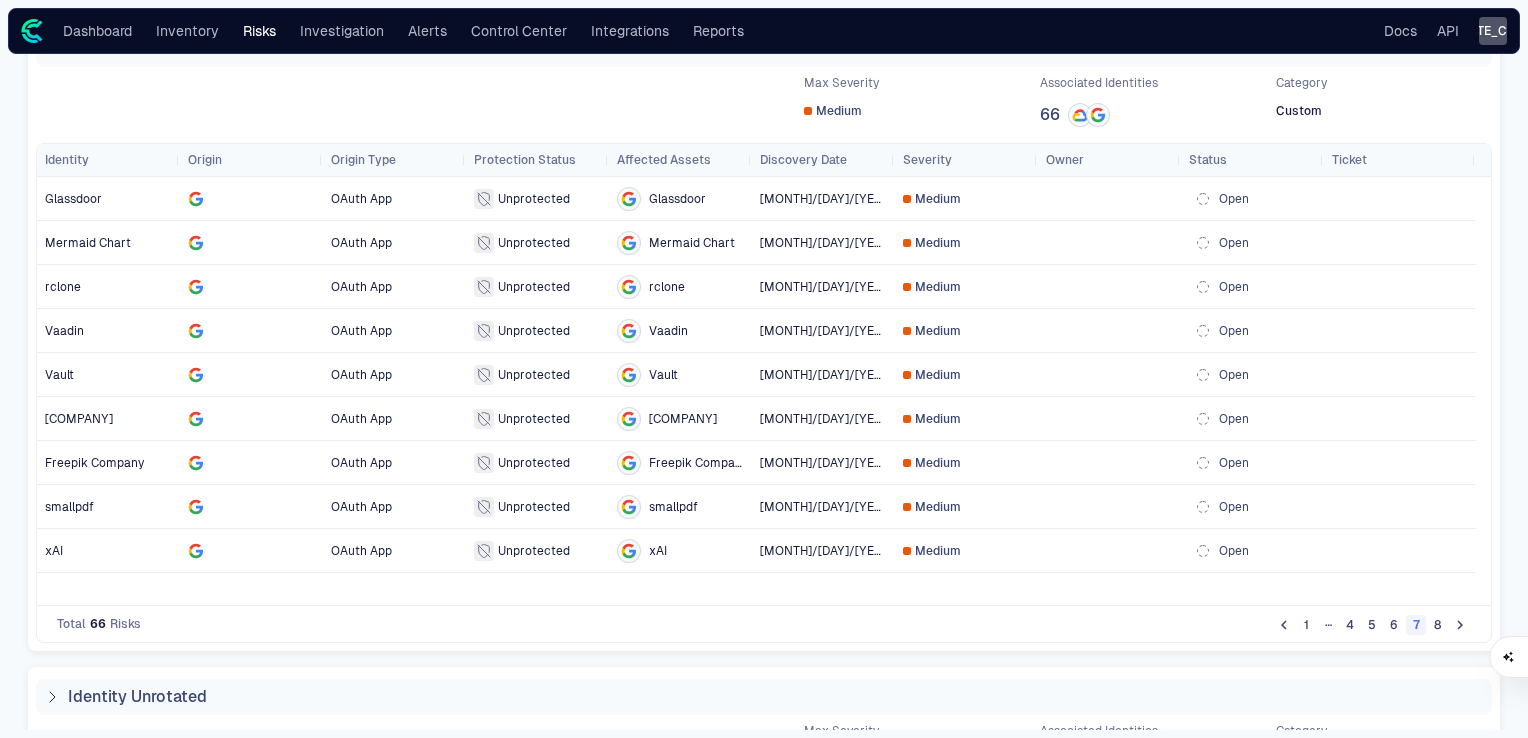 click 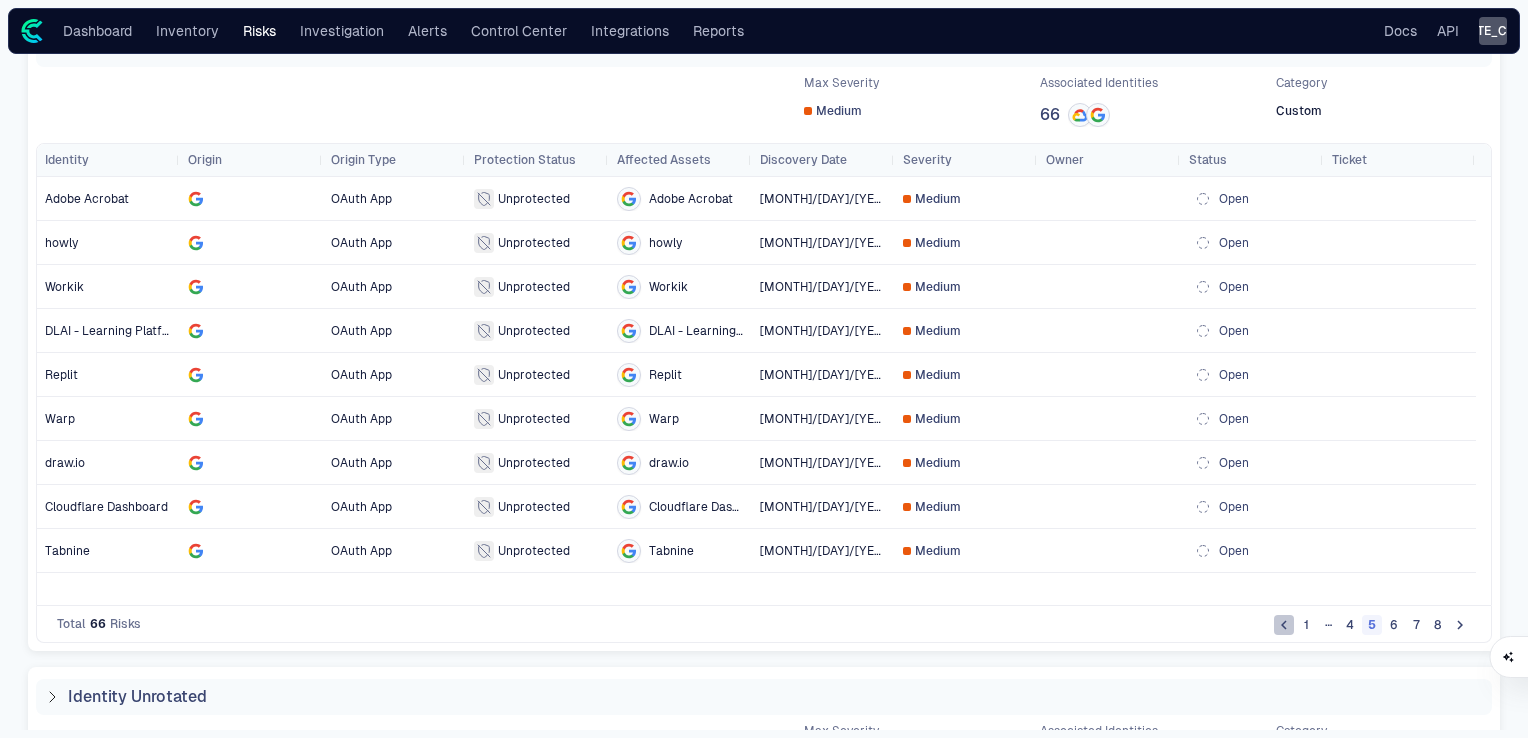click 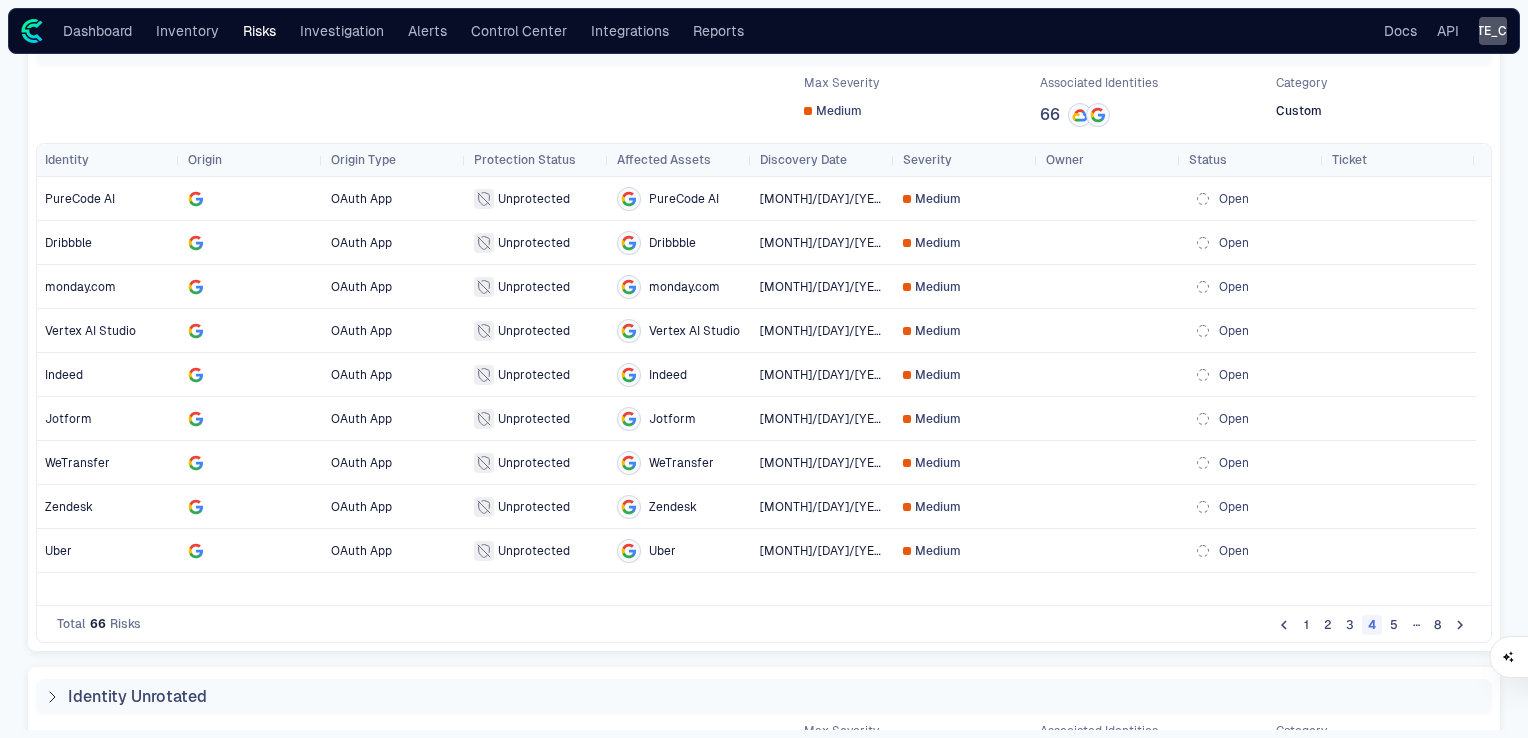 click 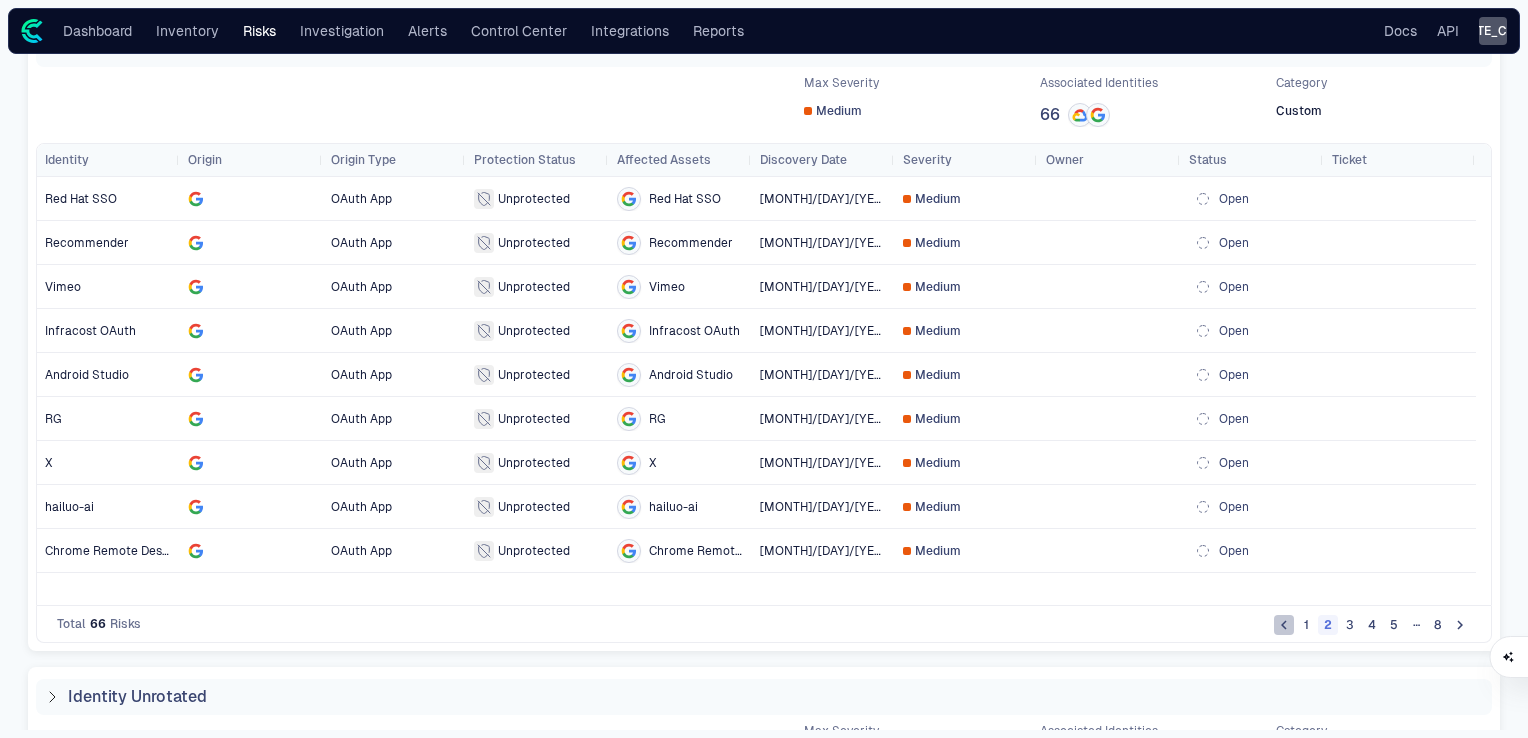 click 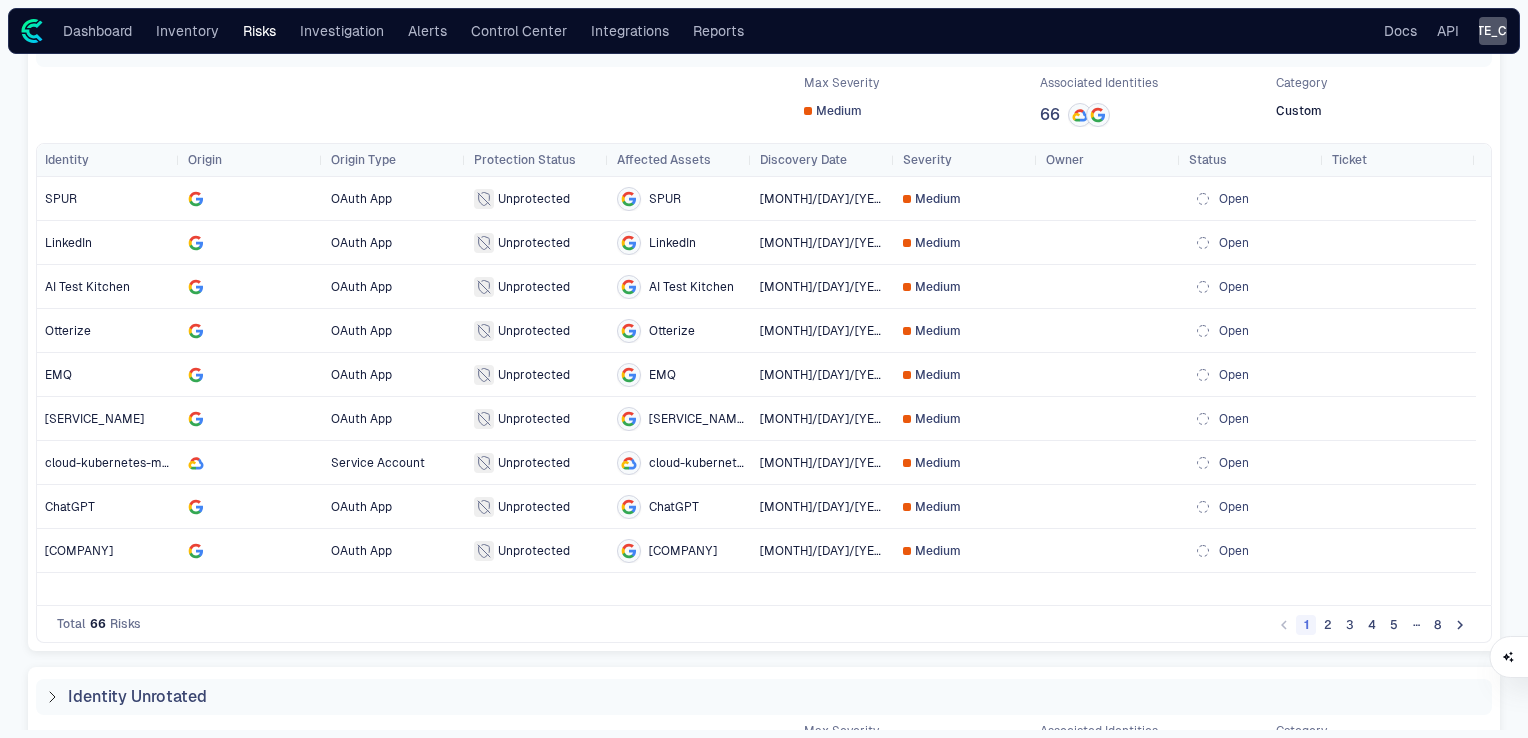 click at bounding box center [1284, 624] 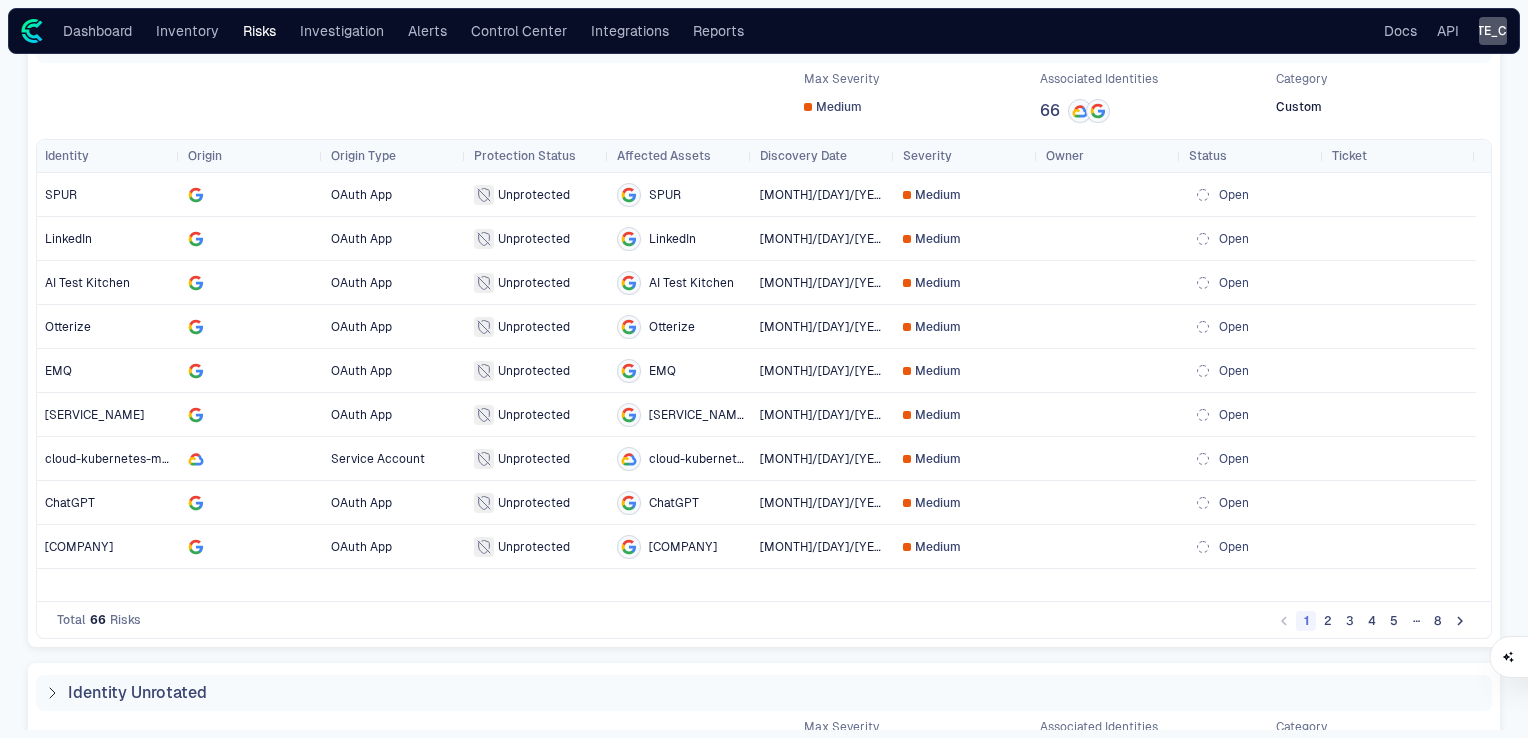 scroll, scrollTop: 0, scrollLeft: 0, axis: both 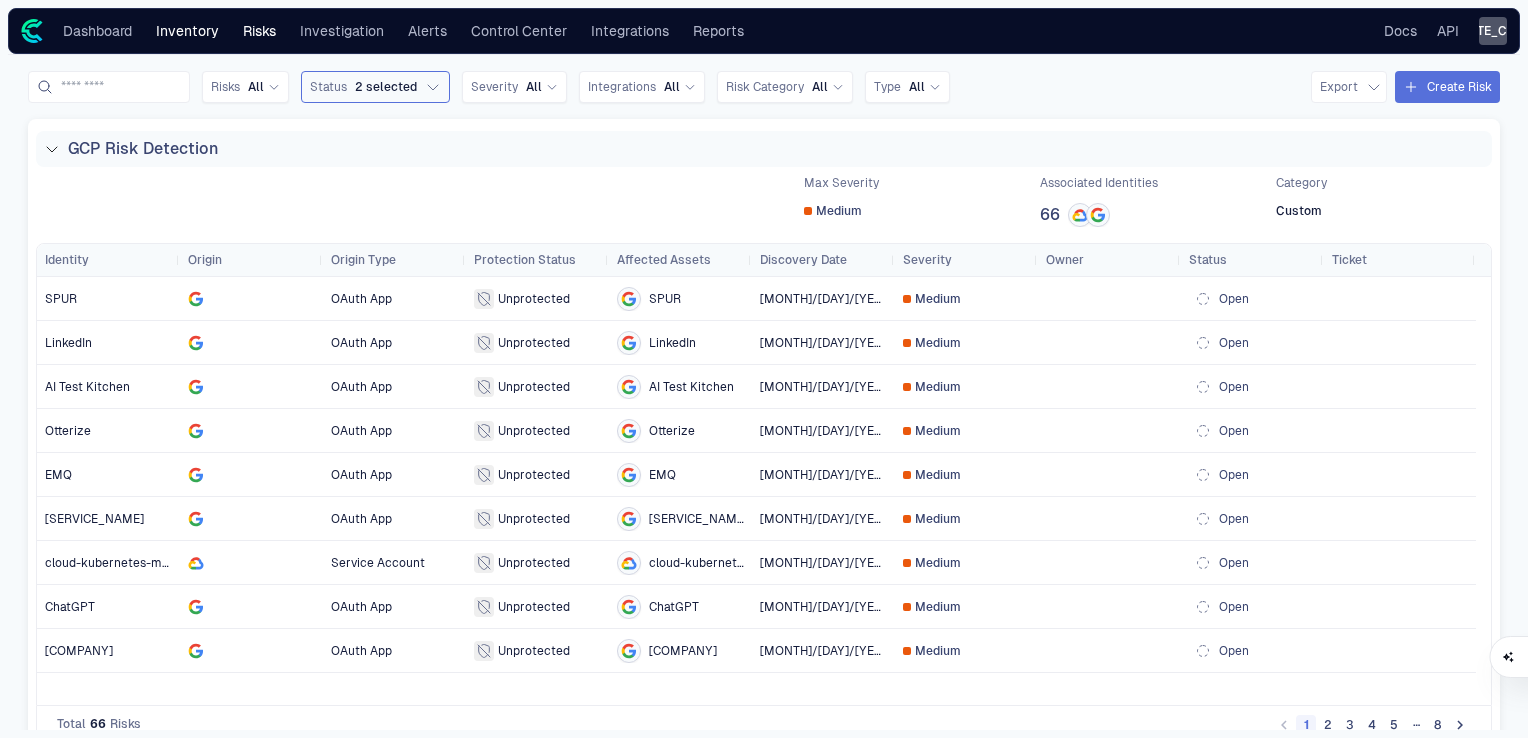 click on "Inventory" at bounding box center [187, 31] 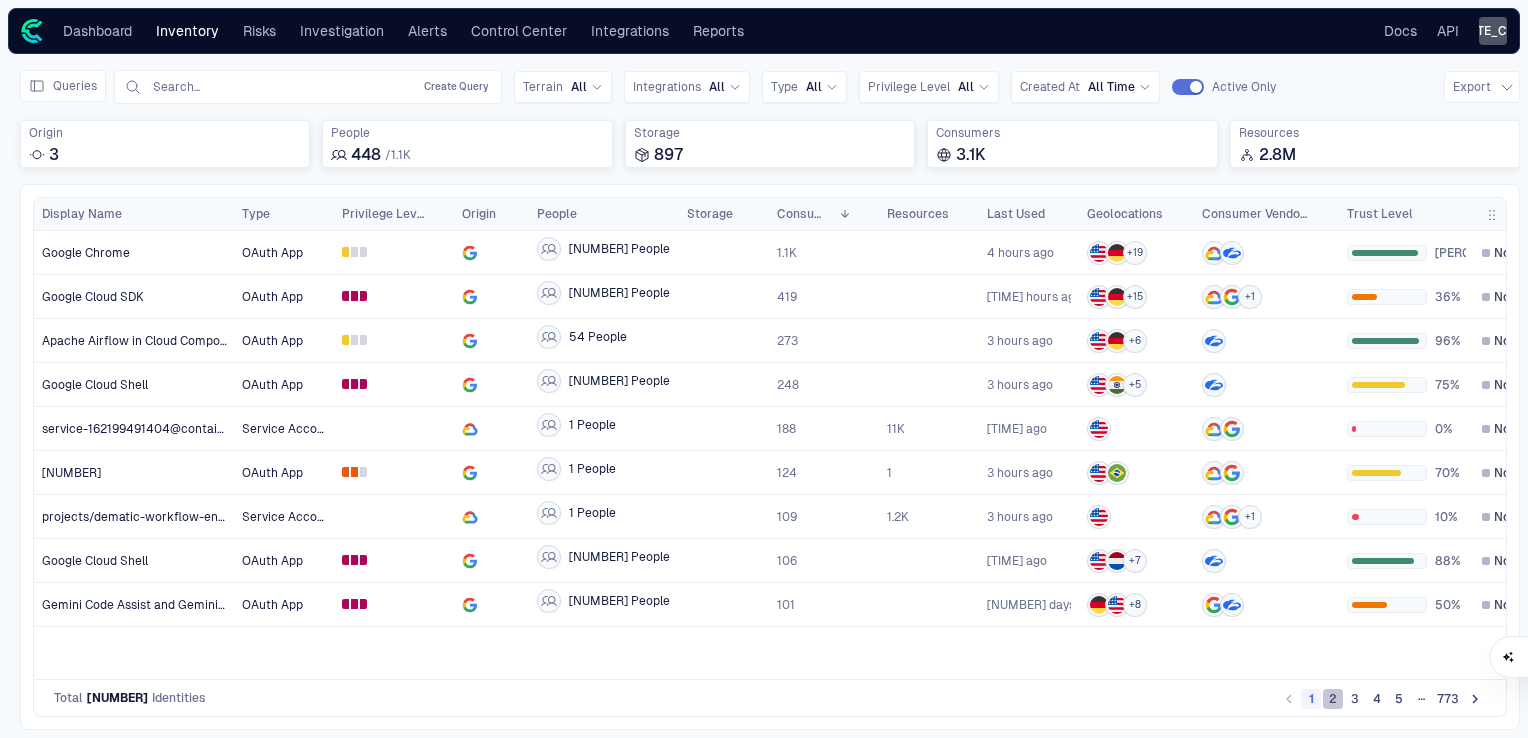 click on "2" at bounding box center (1333, 699) 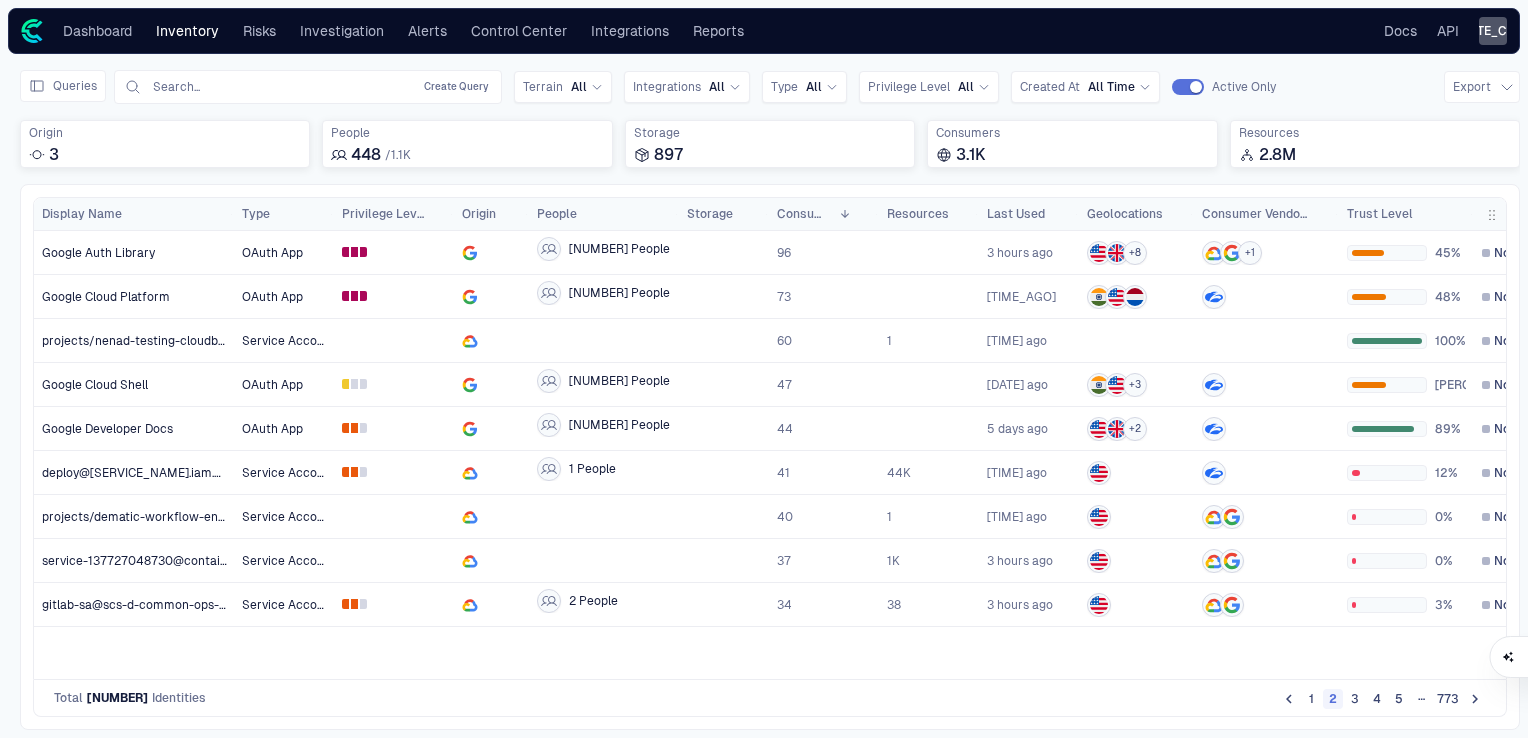 click on "3" at bounding box center [1355, 699] 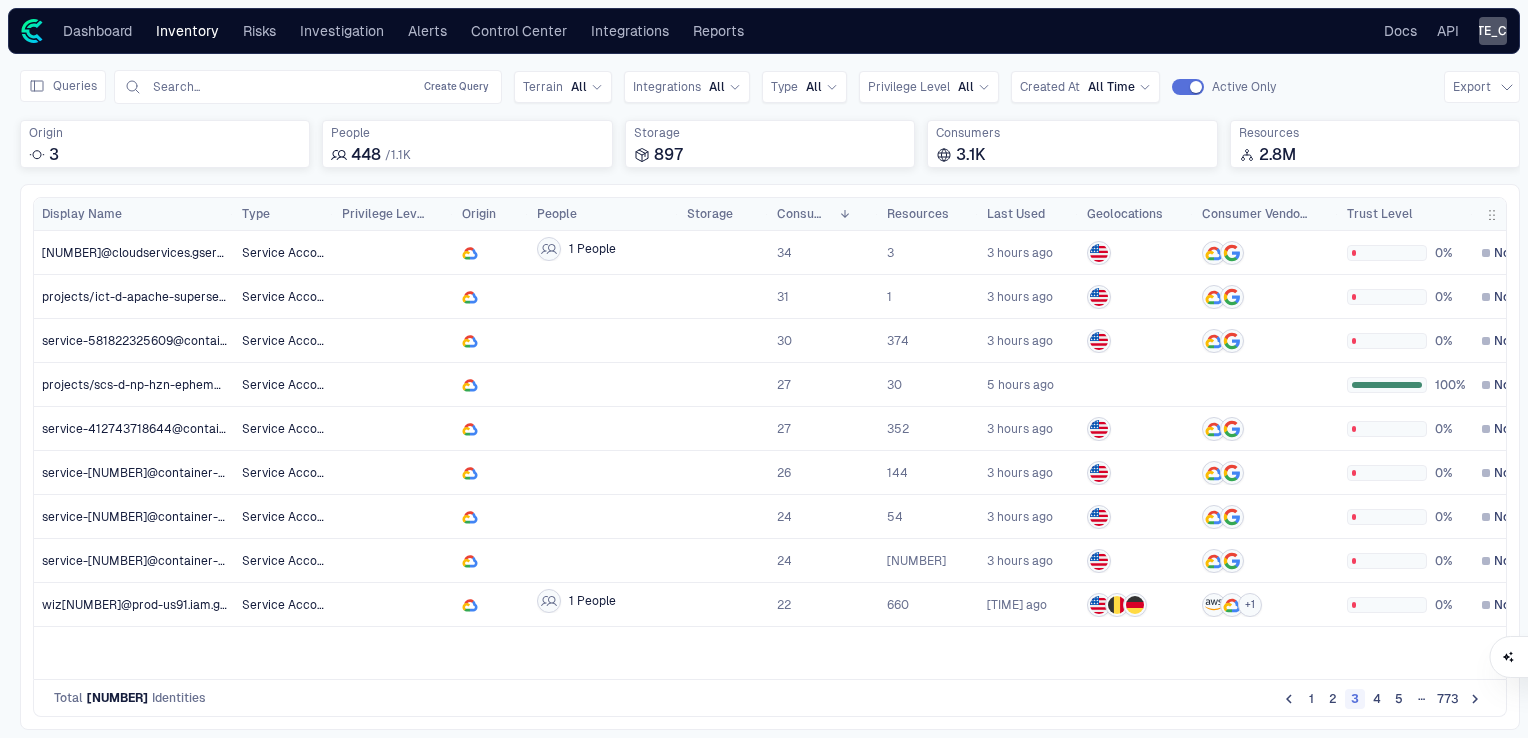 click on "4" at bounding box center (1377, 699) 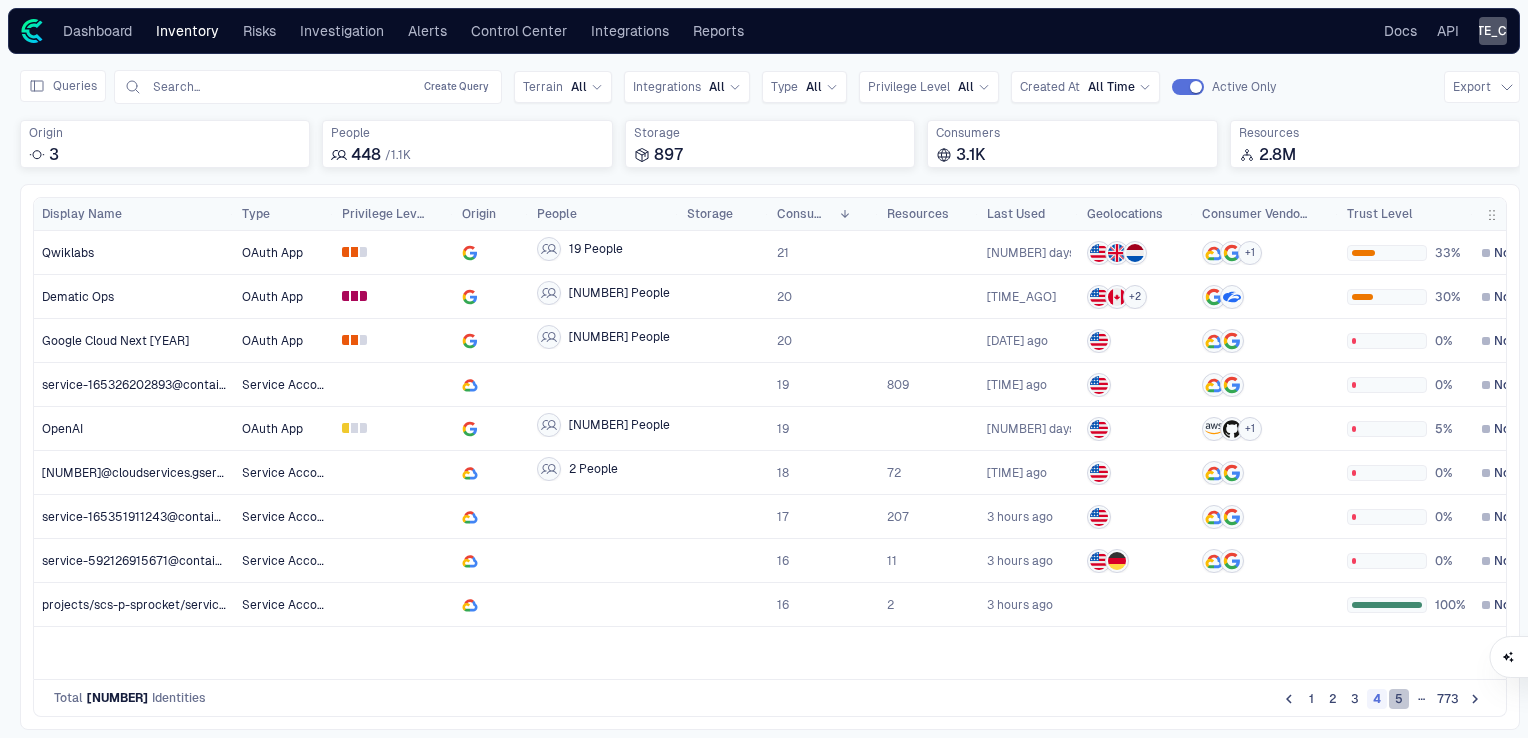 click on "5" at bounding box center [1399, 699] 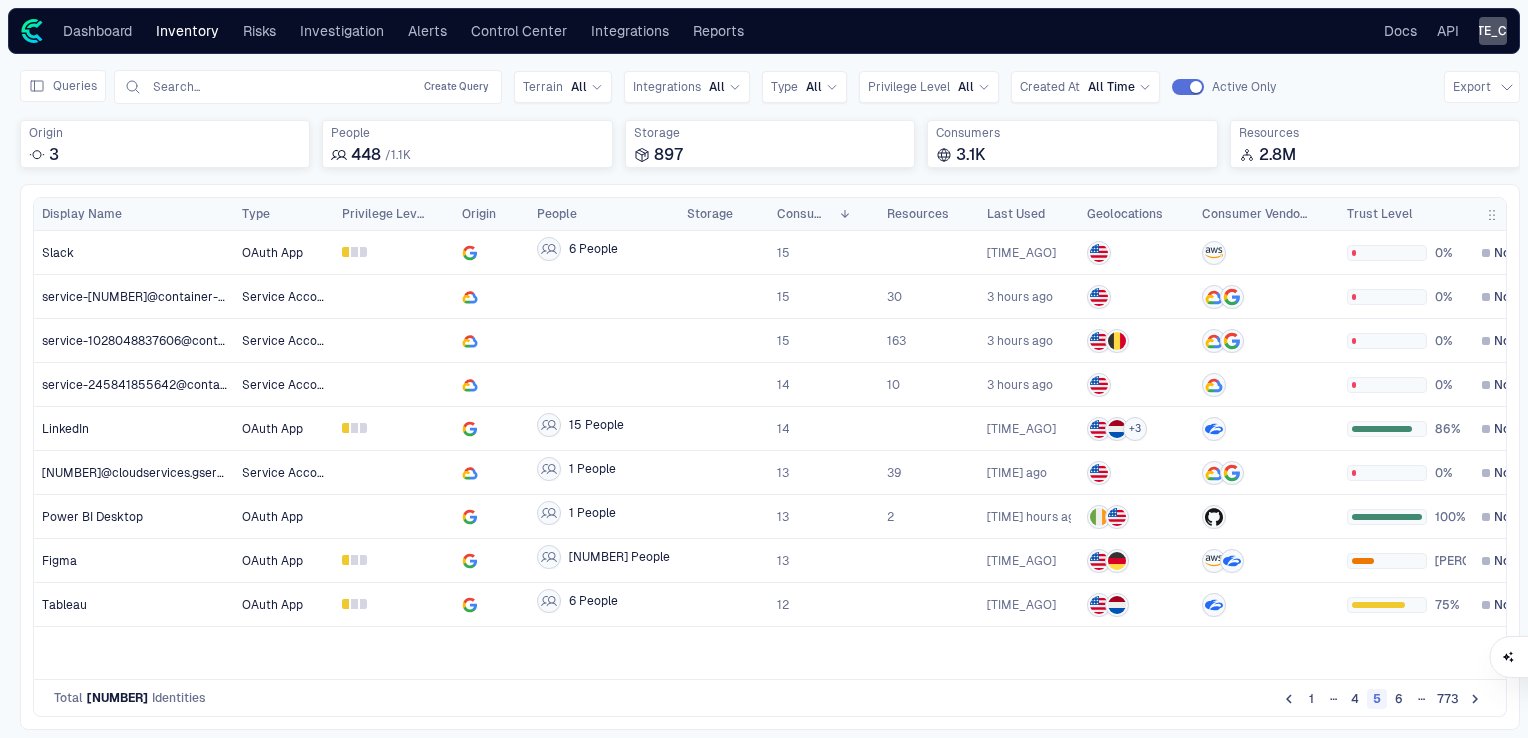 click 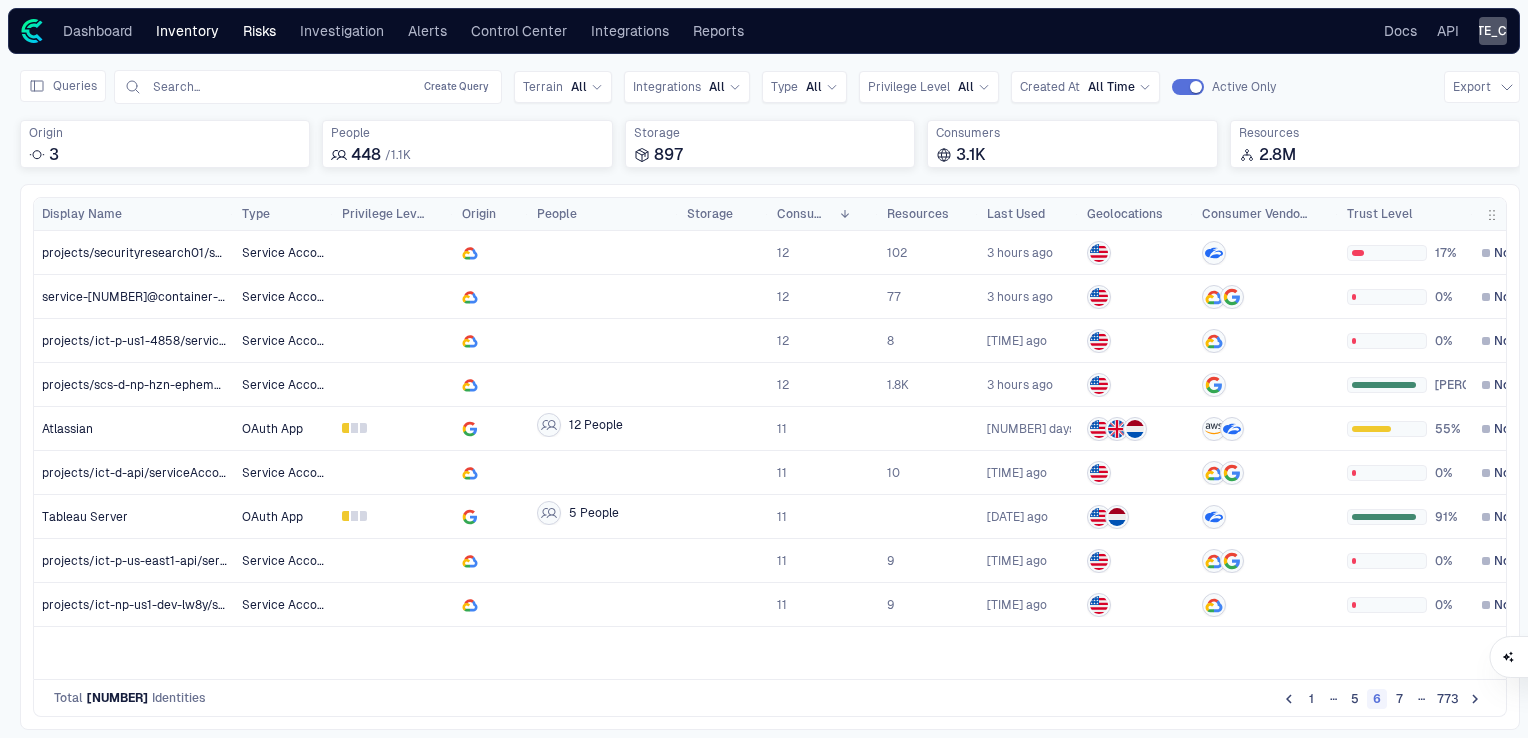 click on "Risks" at bounding box center [259, 31] 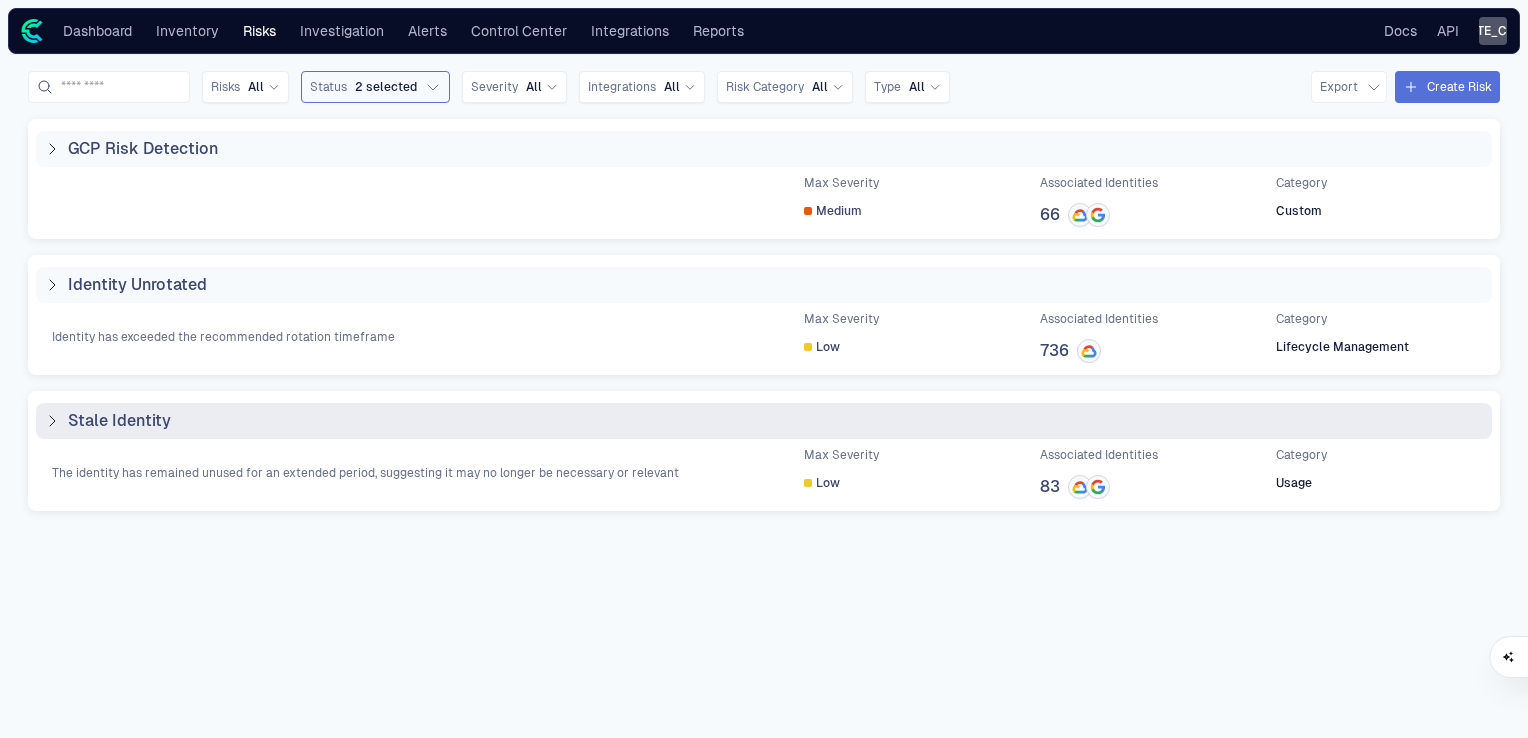 click 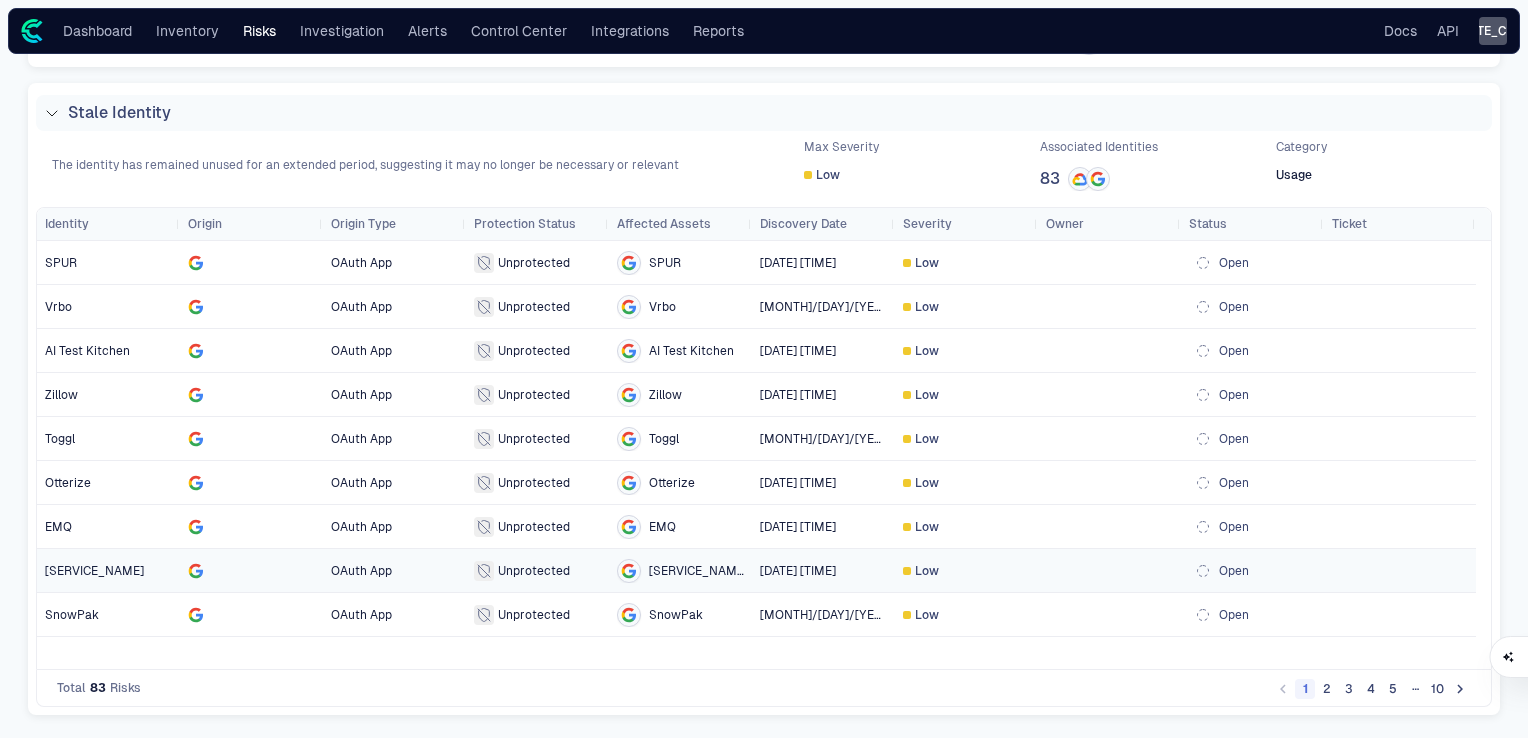 scroll, scrollTop: 0, scrollLeft: 0, axis: both 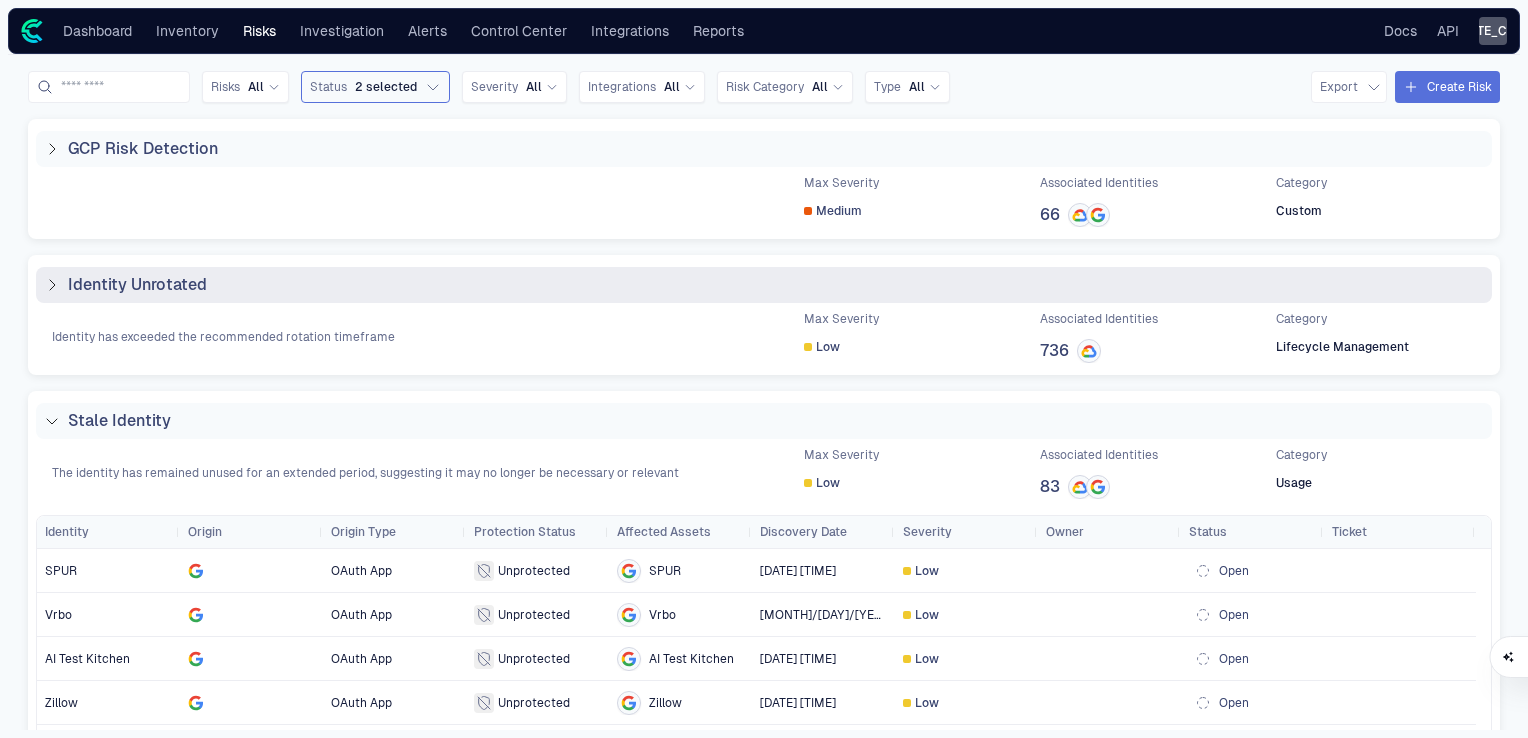 click 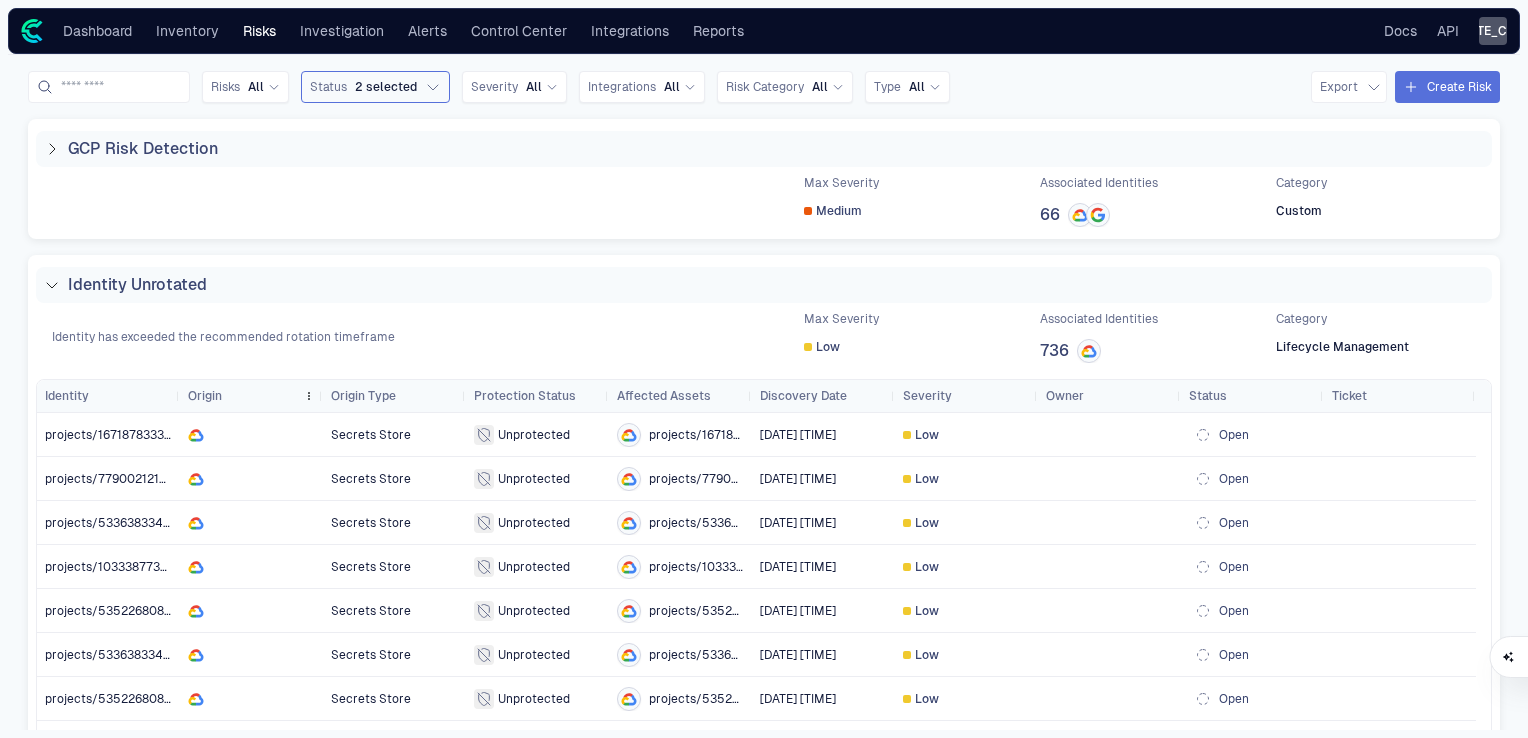 scroll, scrollTop: 0, scrollLeft: 0, axis: both 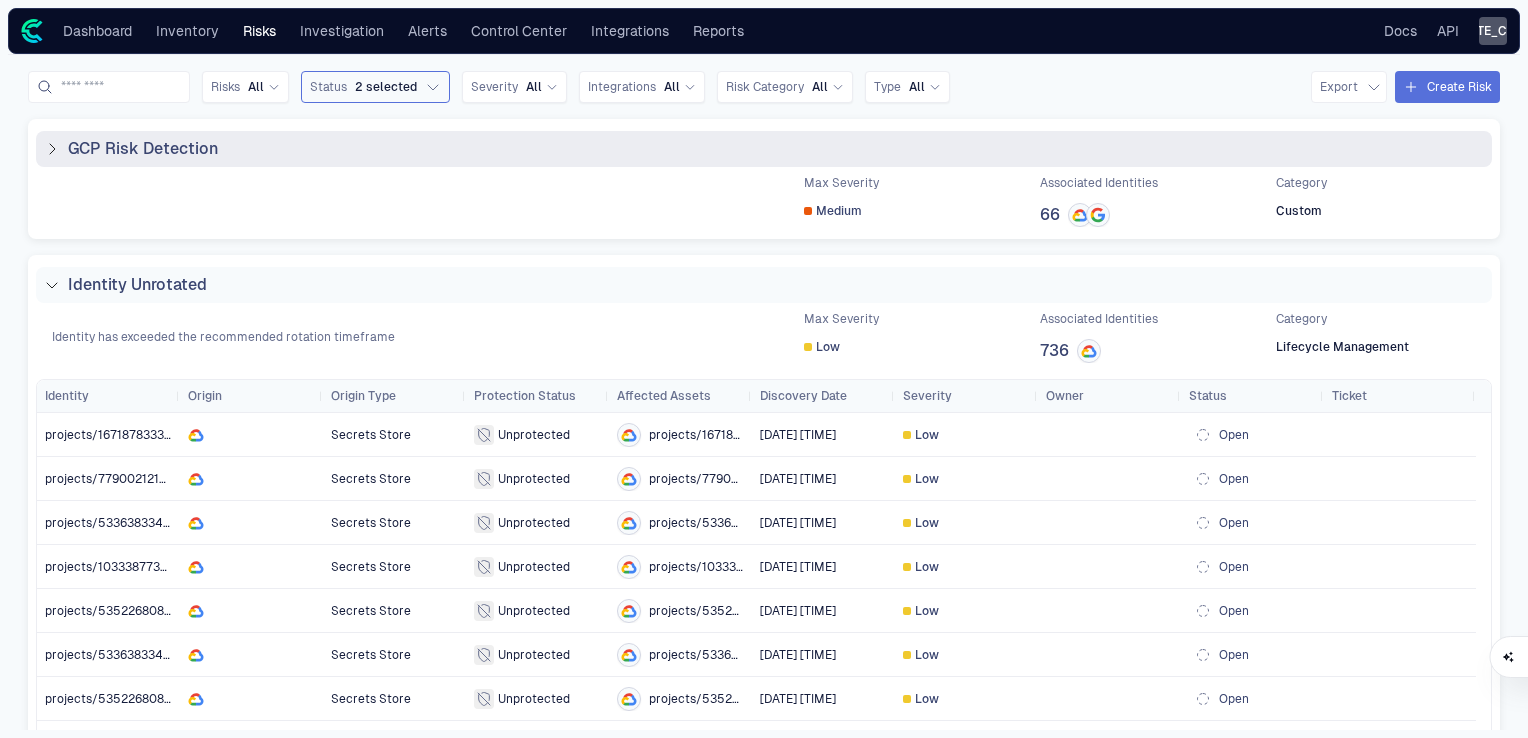 click on "GCP Risk Detection" at bounding box center (764, 149) 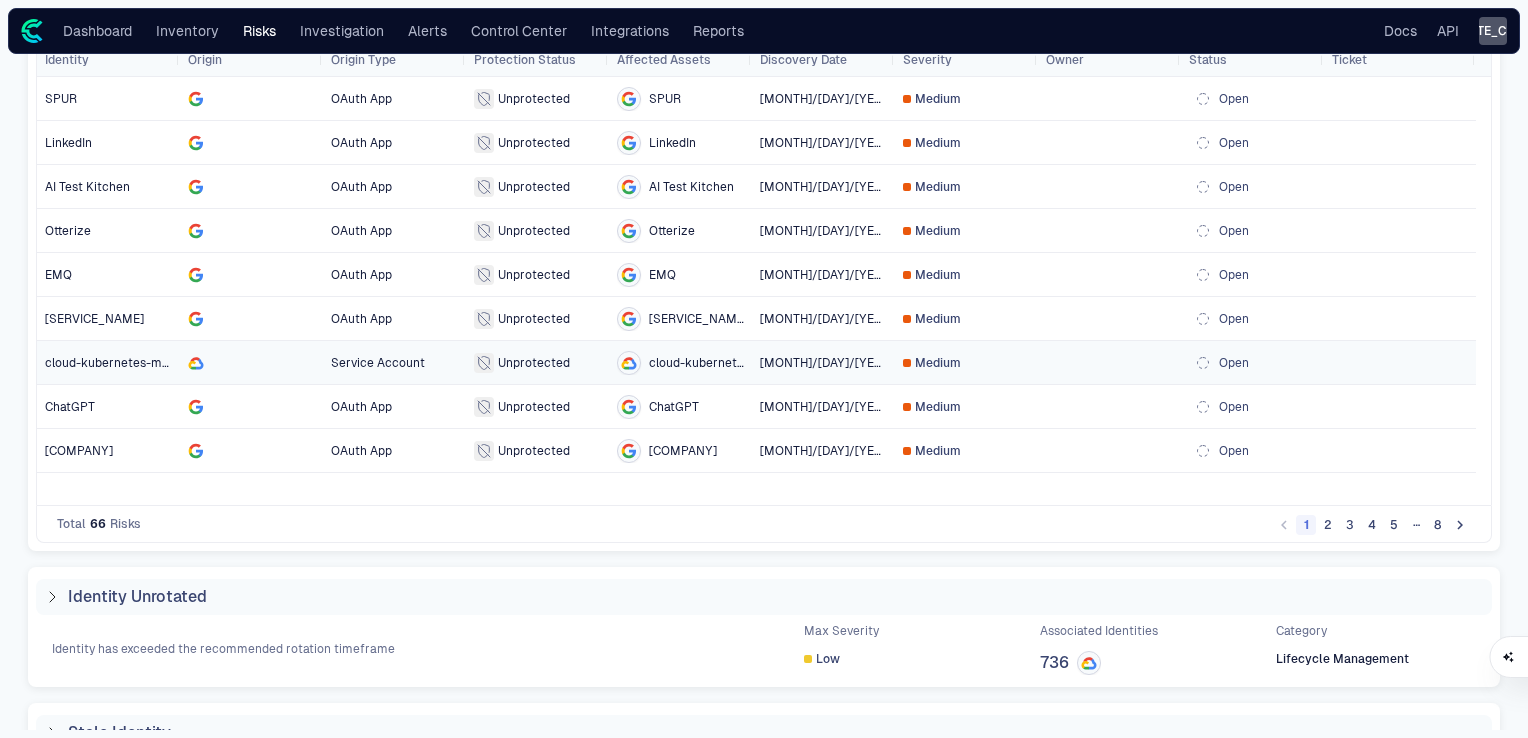 scroll, scrollTop: 0, scrollLeft: 0, axis: both 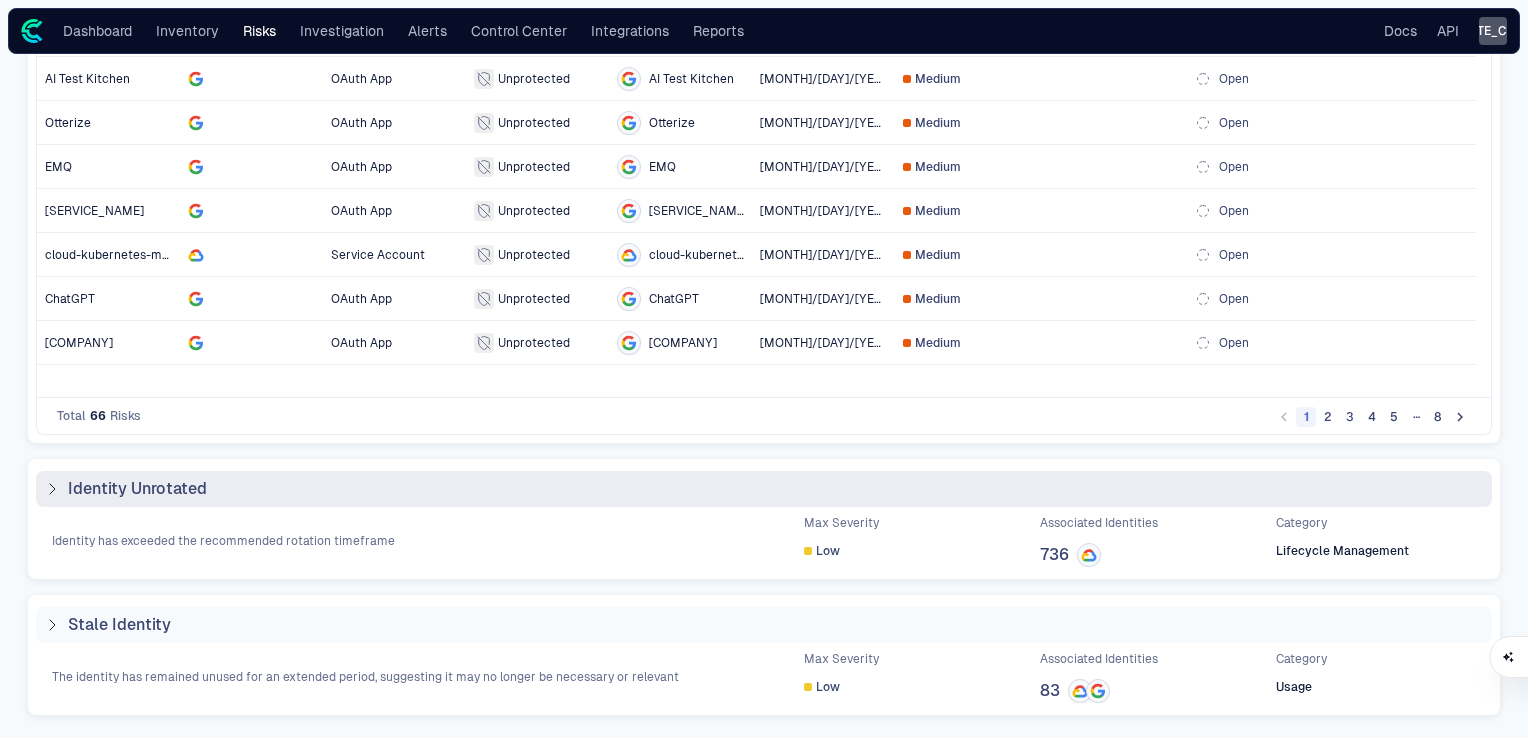 click 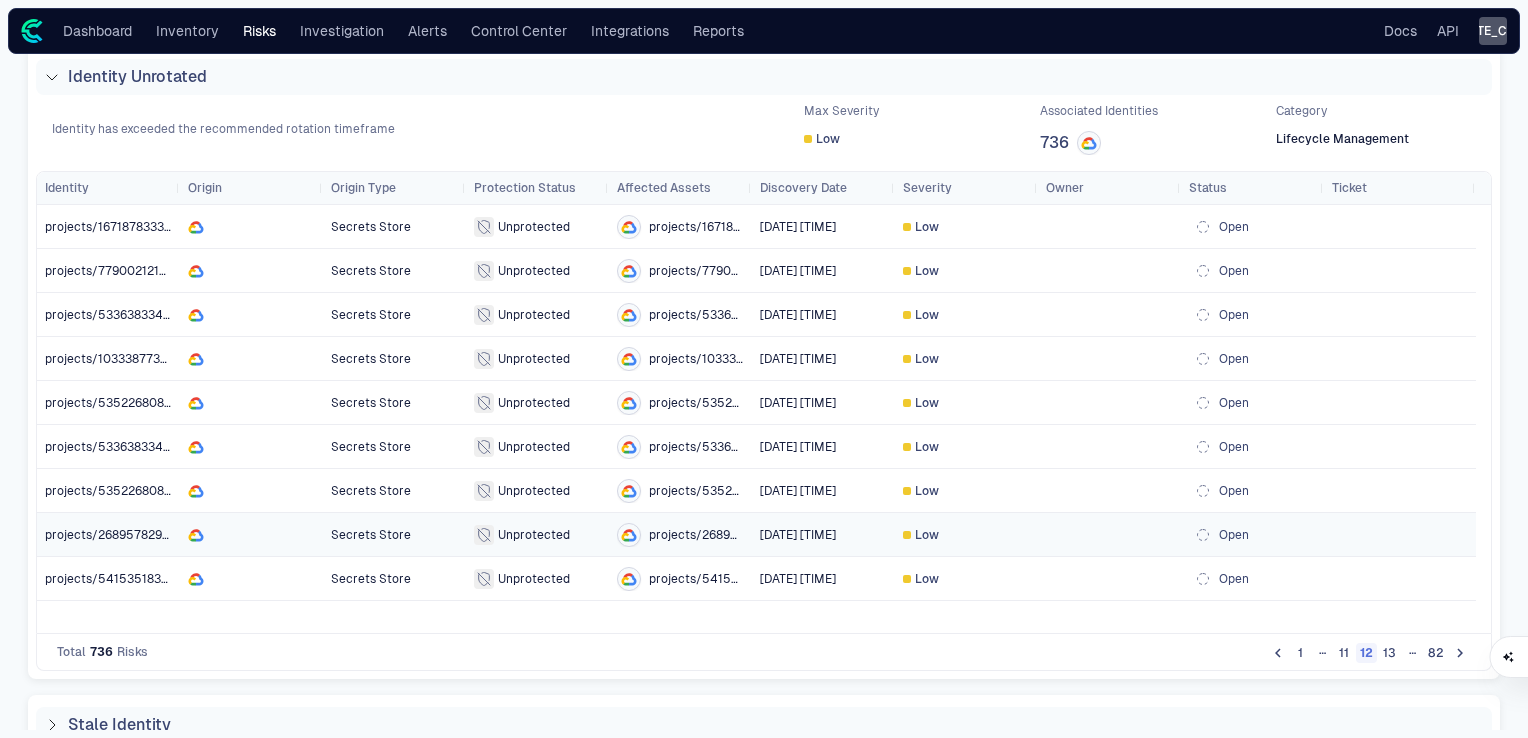 scroll, scrollTop: 308, scrollLeft: 0, axis: vertical 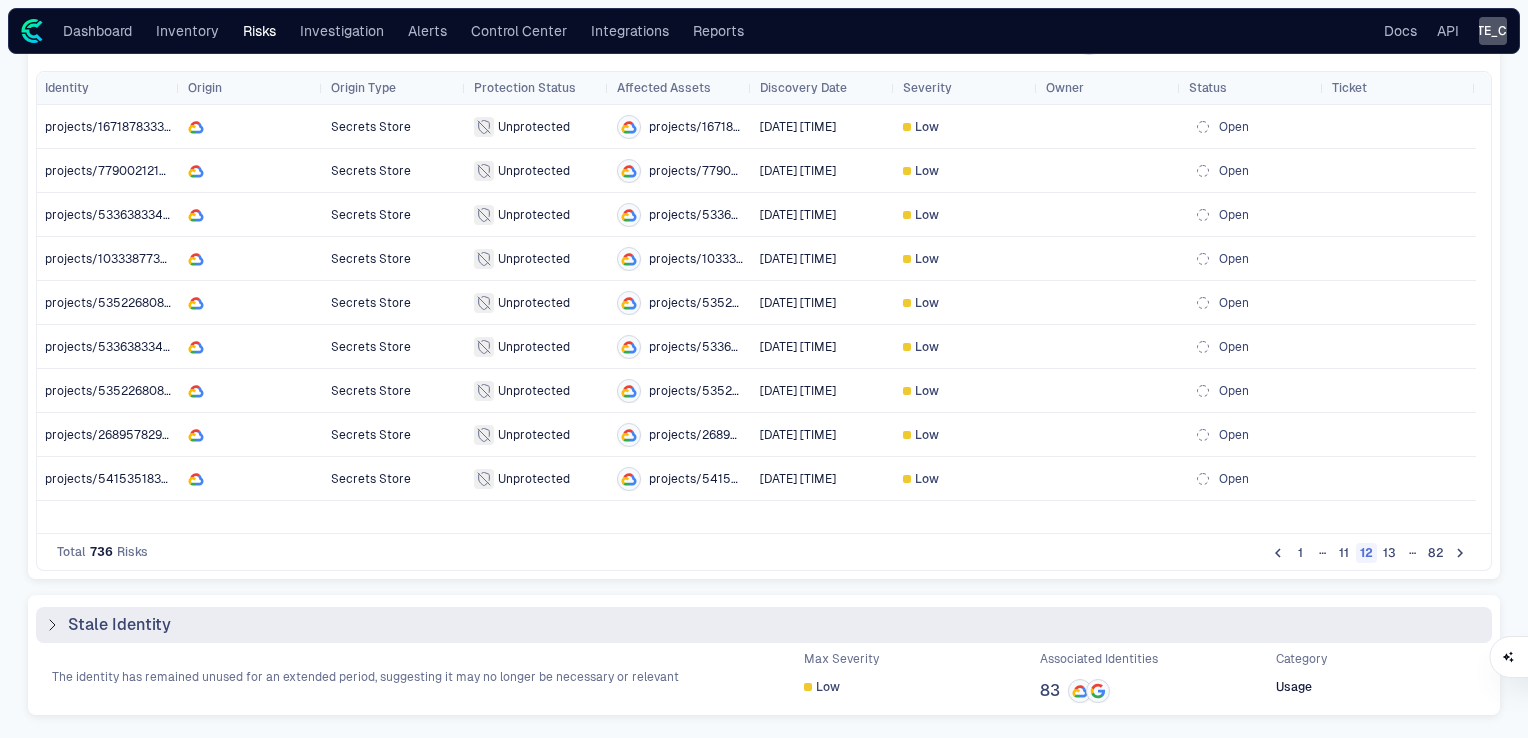 click on "Stale Identity" at bounding box center (107, 625) 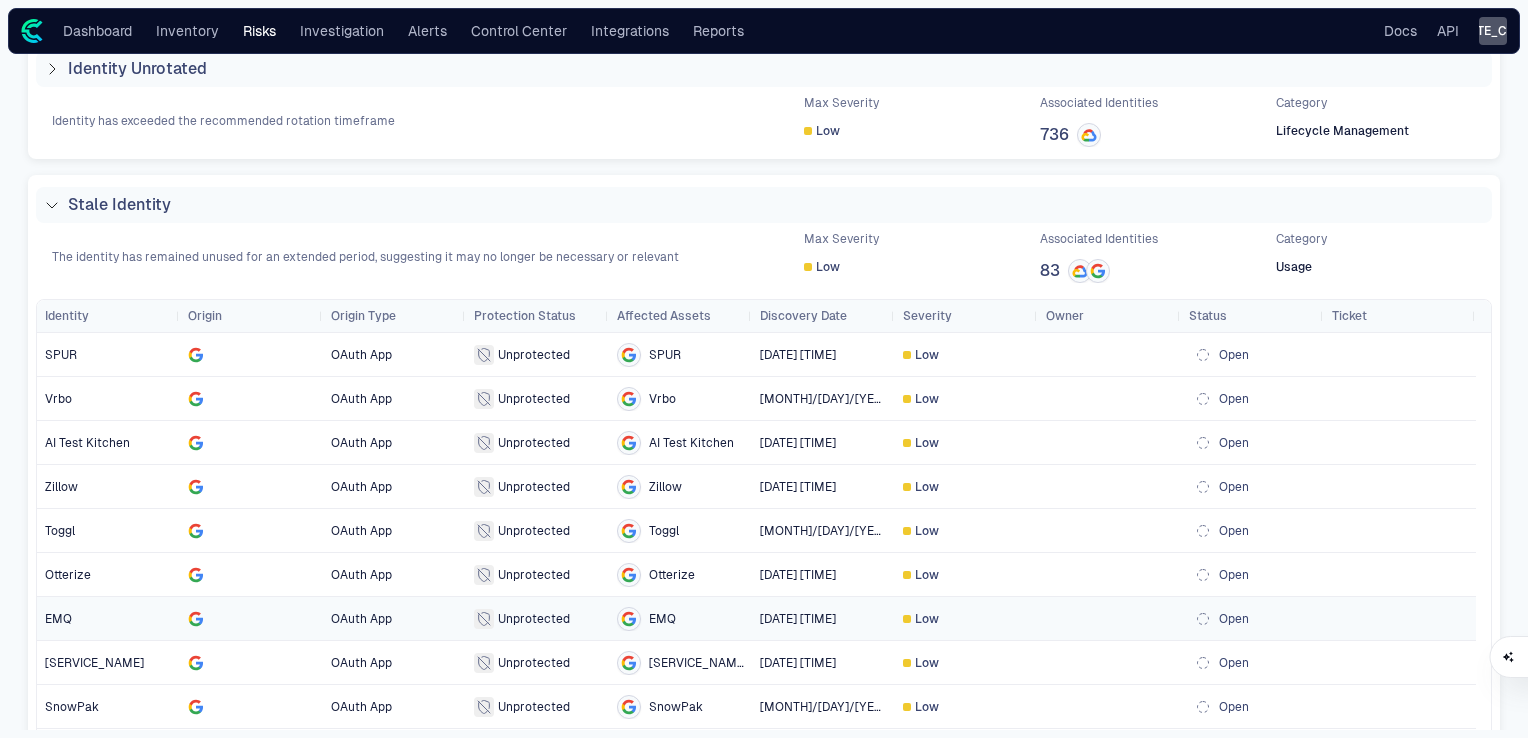 scroll, scrollTop: 108, scrollLeft: 0, axis: vertical 